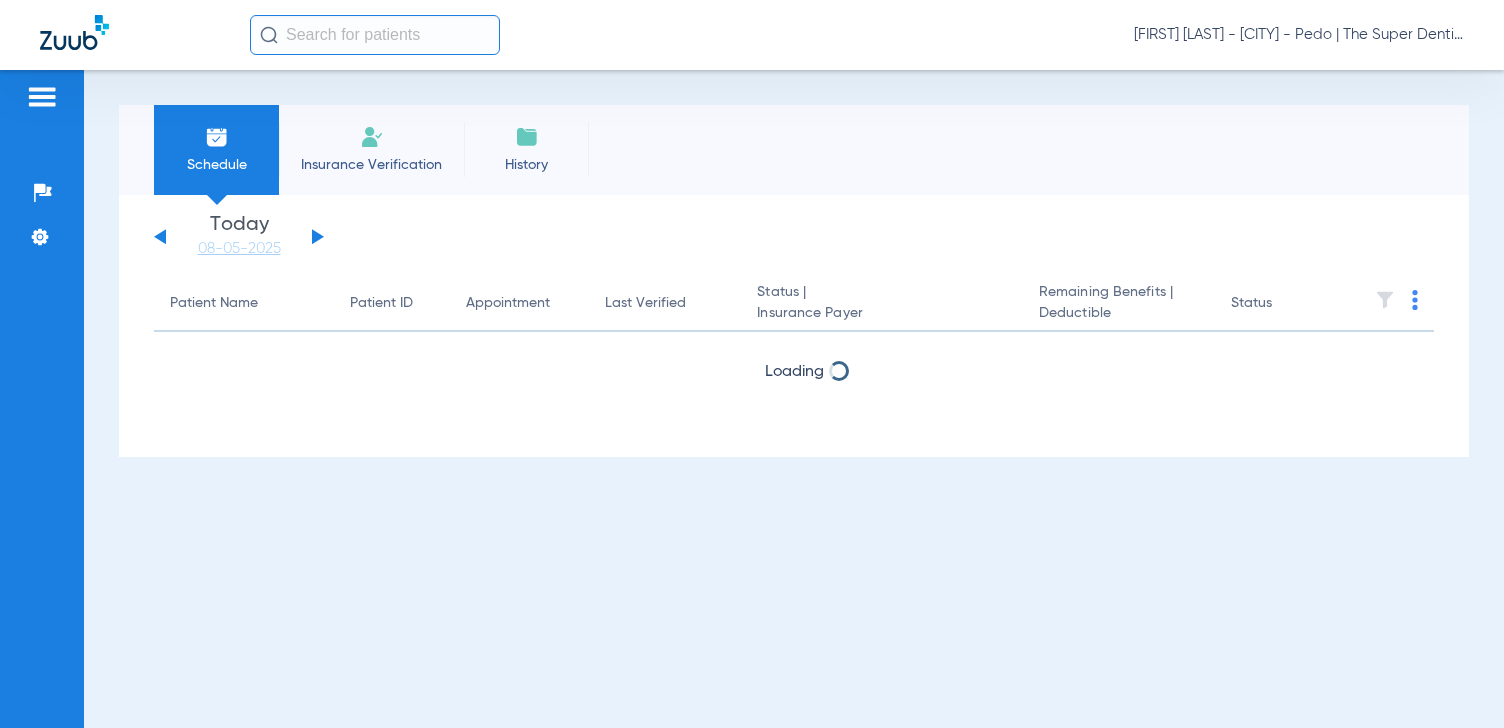 scroll, scrollTop: 0, scrollLeft: 0, axis: both 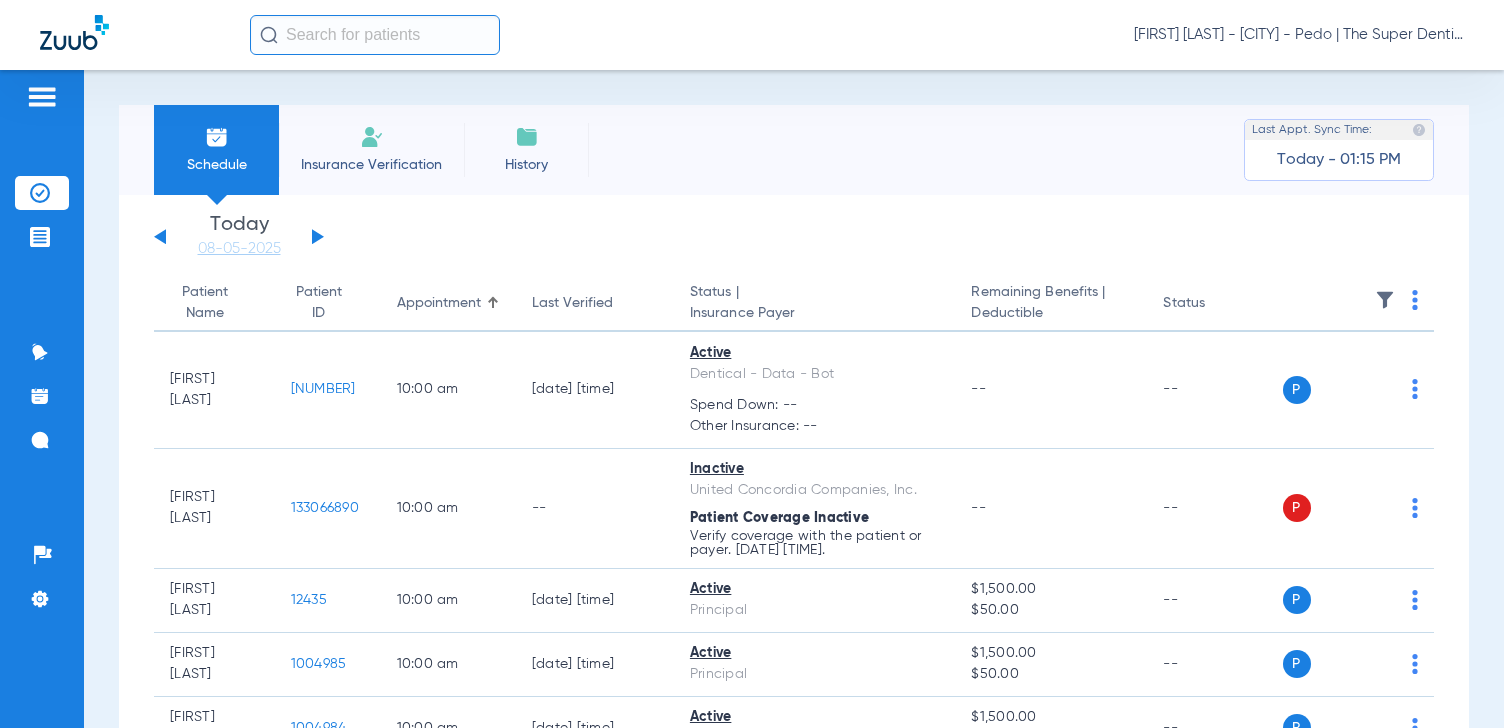 click on "Insurance Verification" 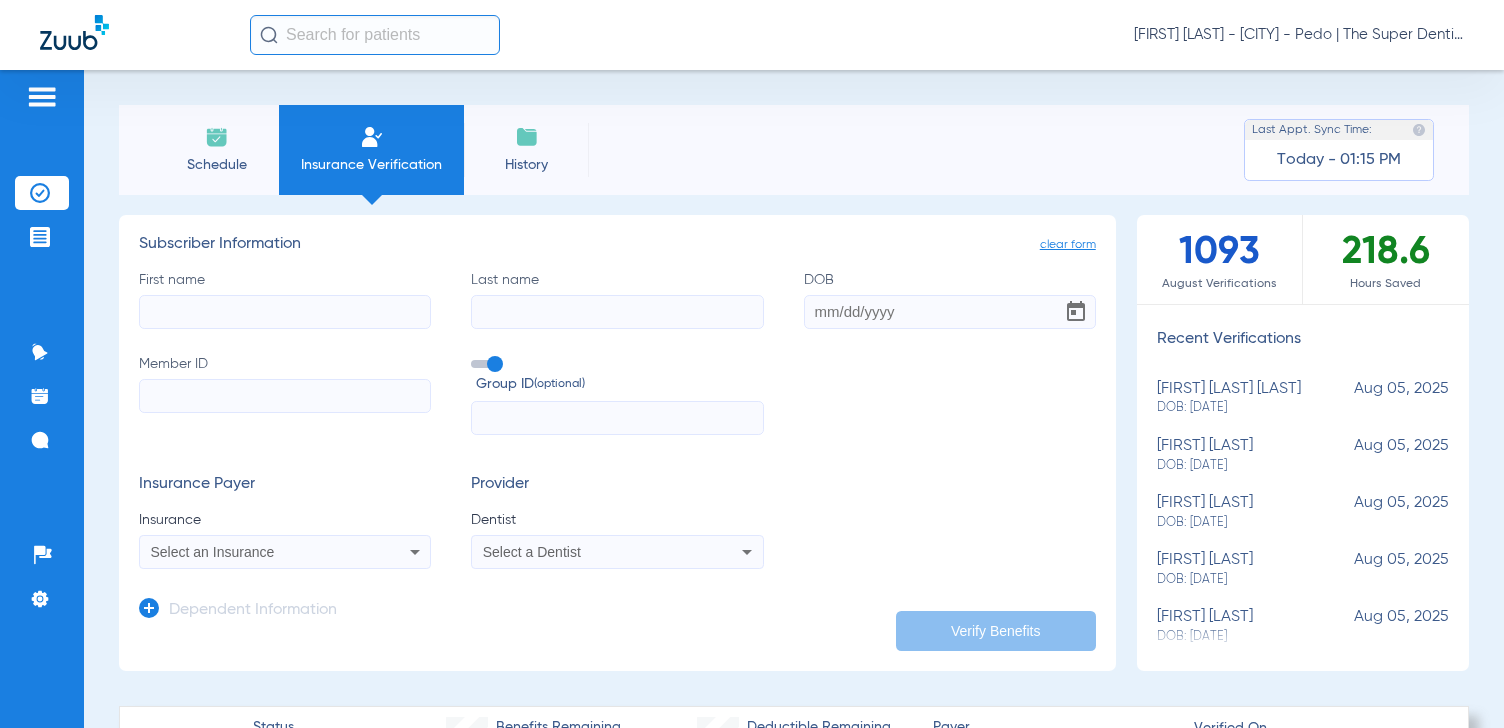 click on "First name" 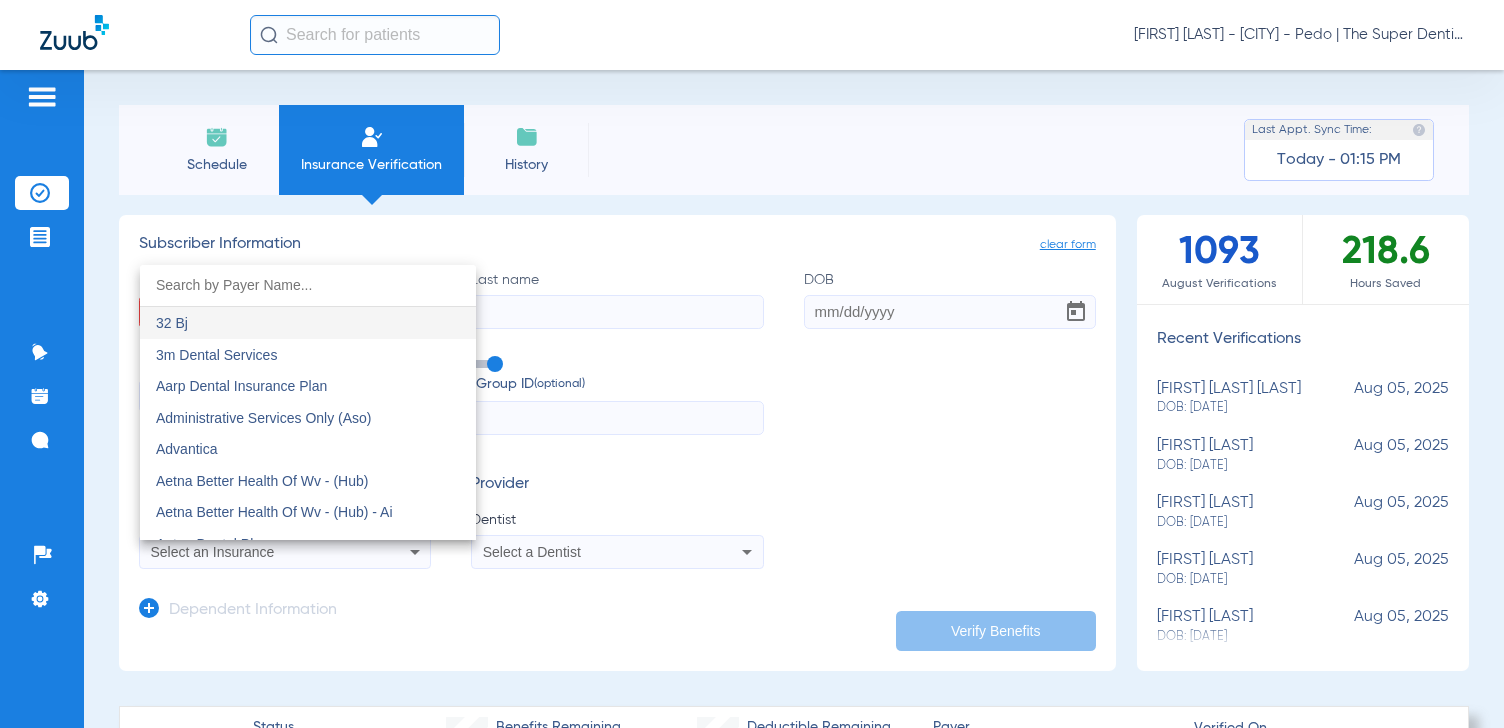drag, startPoint x: 665, startPoint y: 303, endPoint x: 456, endPoint y: 353, distance: 214.89764 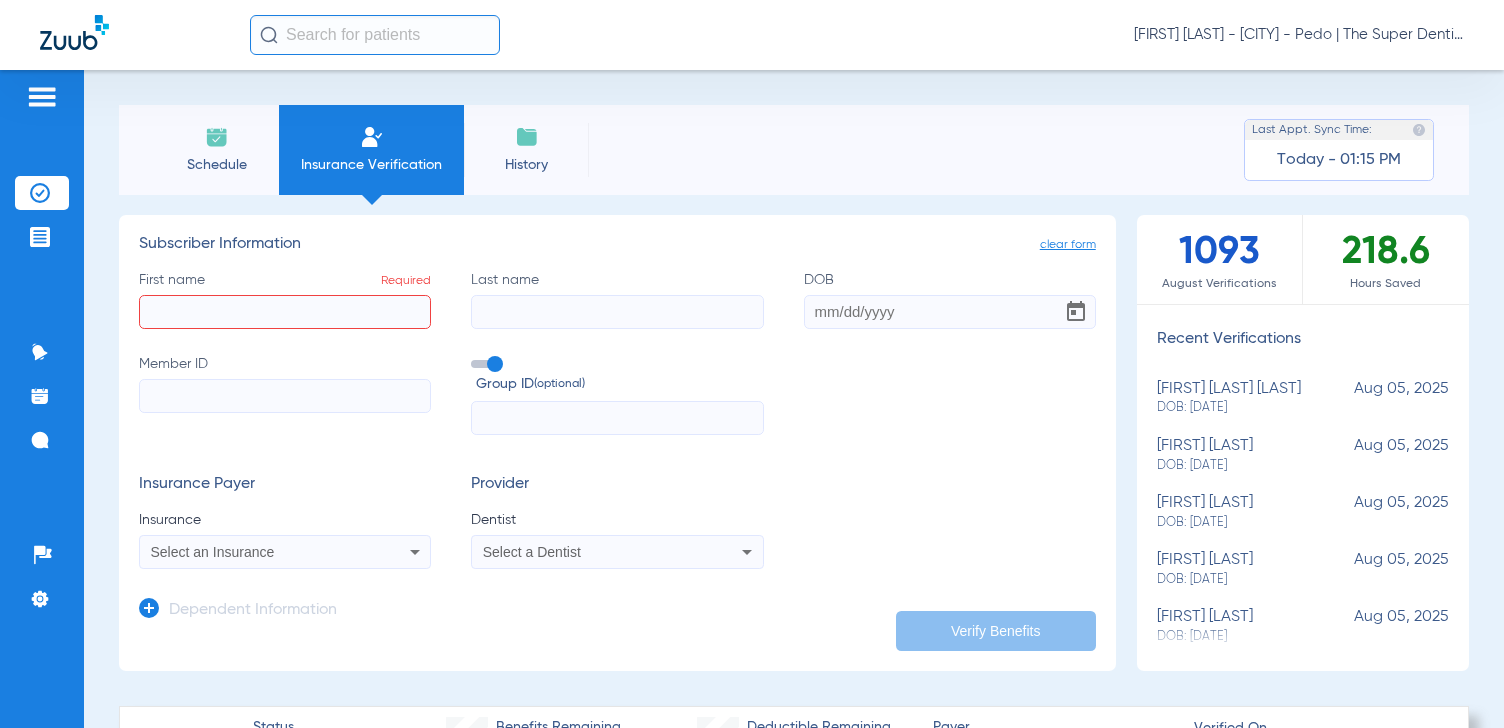 click on "Member ID" 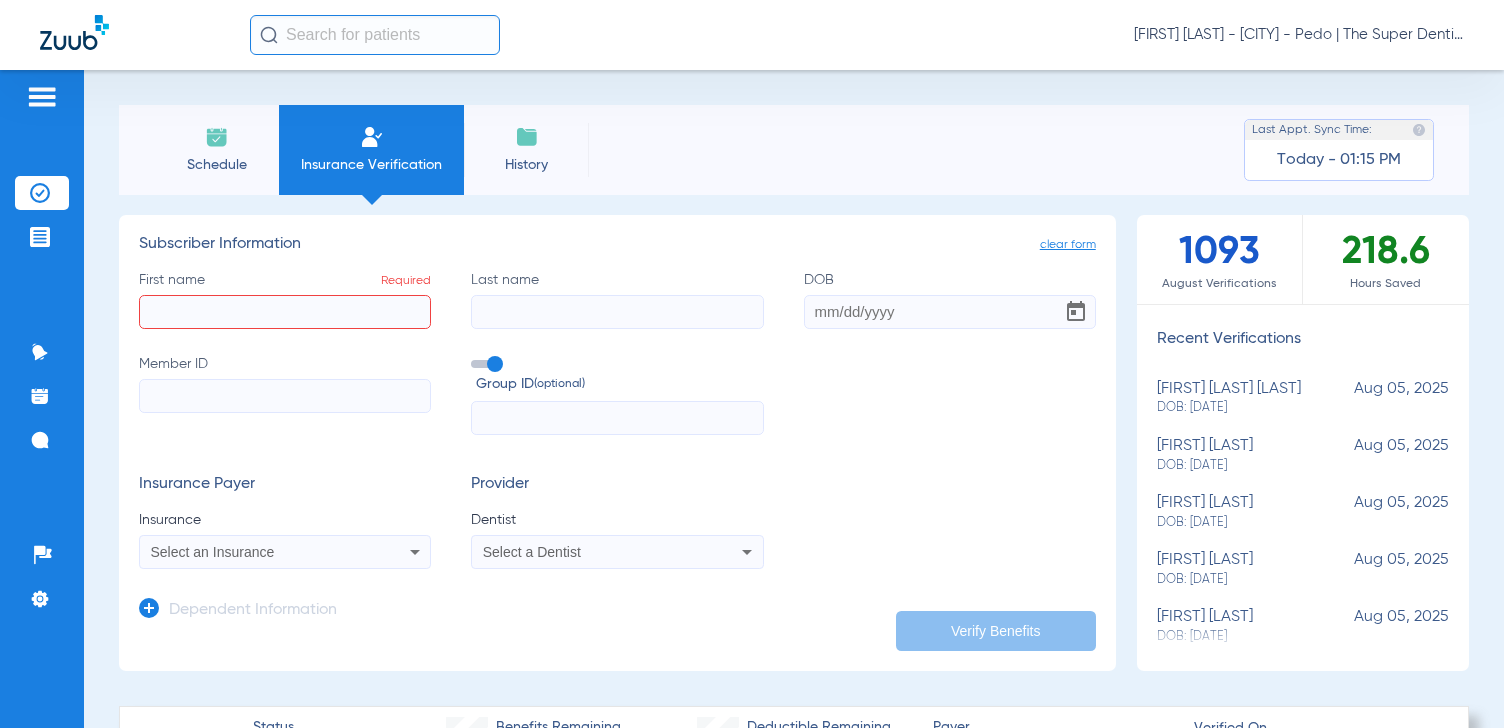 paste on "U63032936" 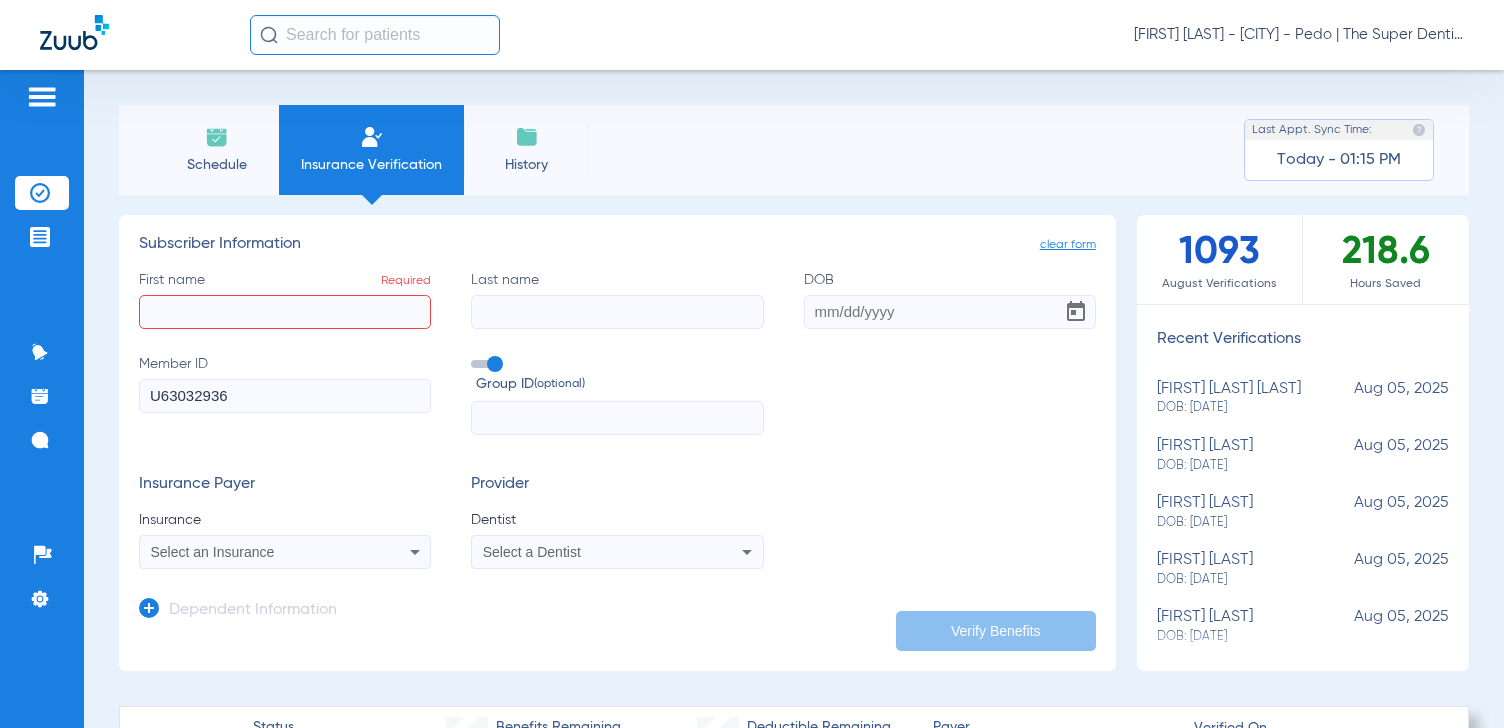 type on "U63032936" 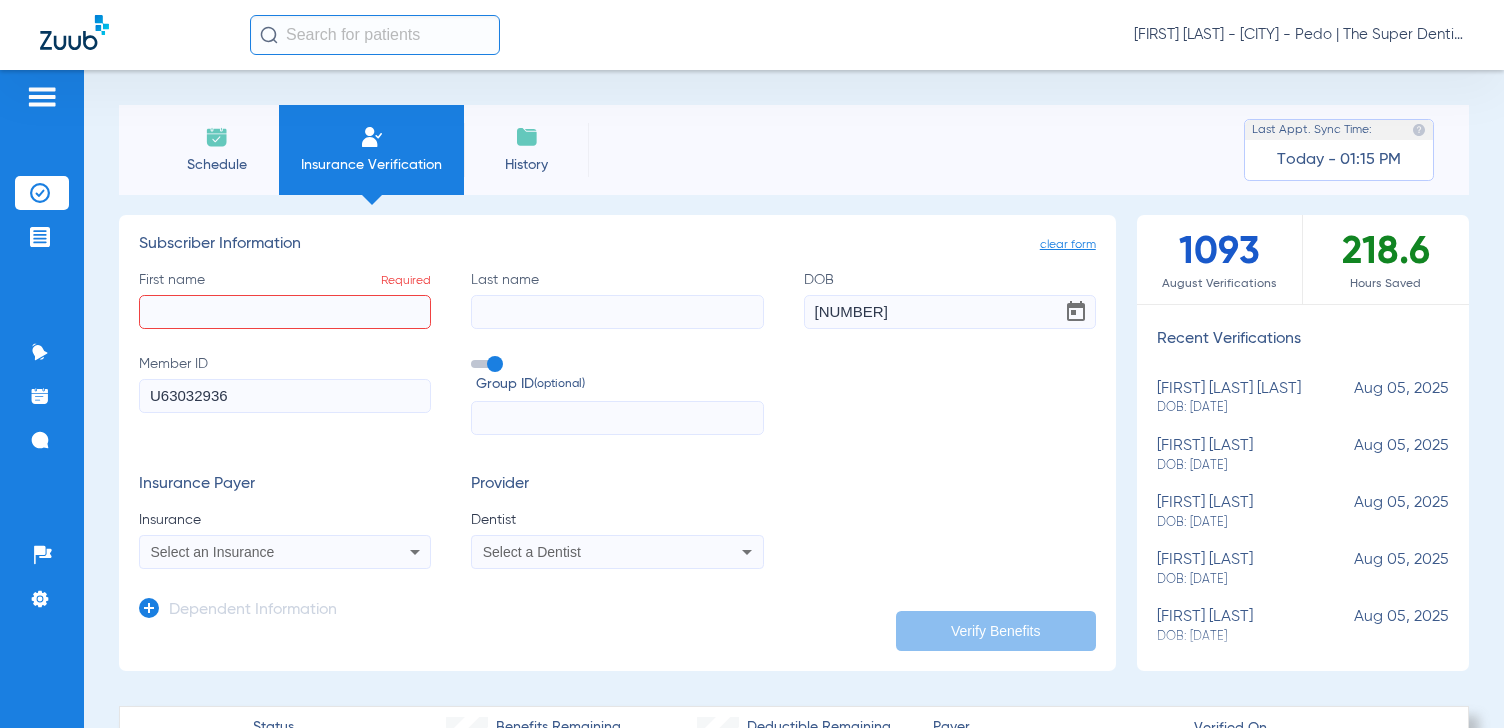 type on "[DATE]" 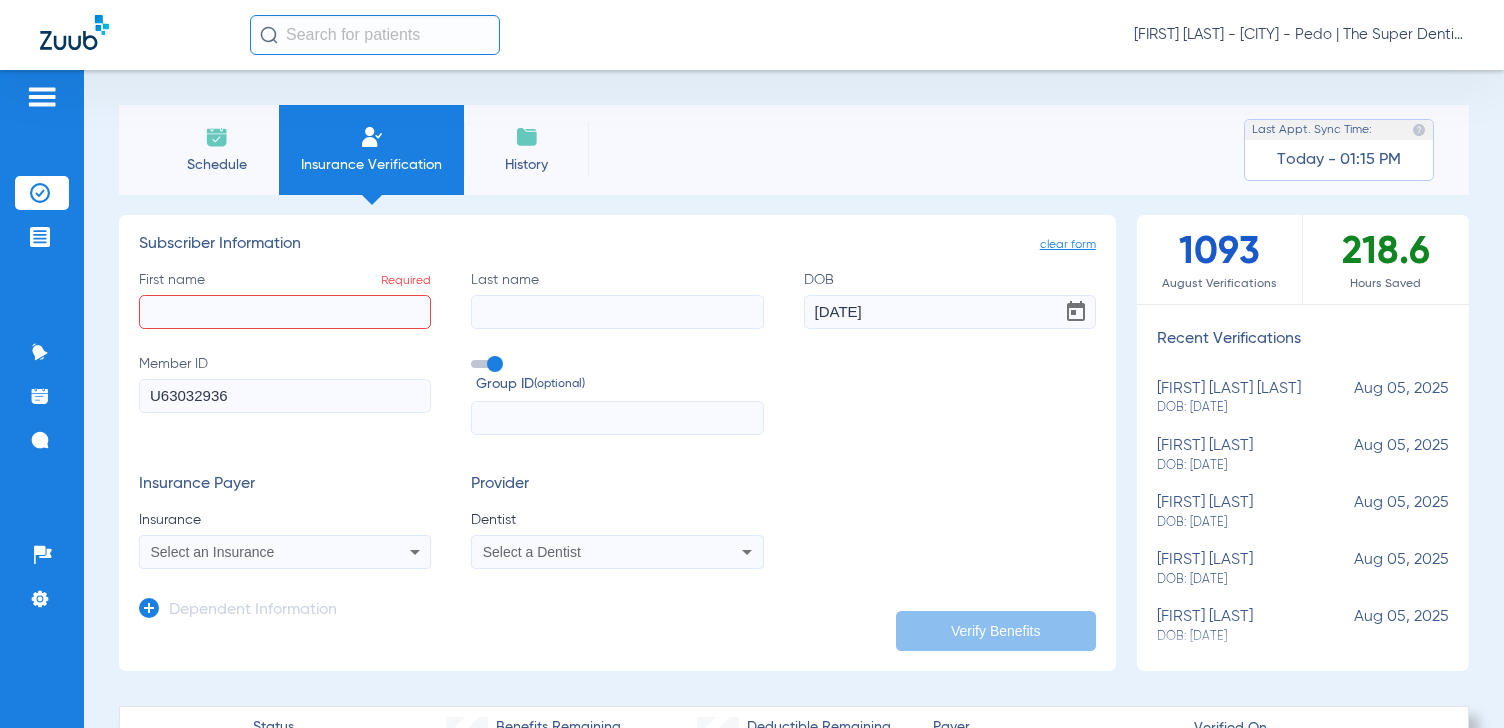 click on "First name  Required" 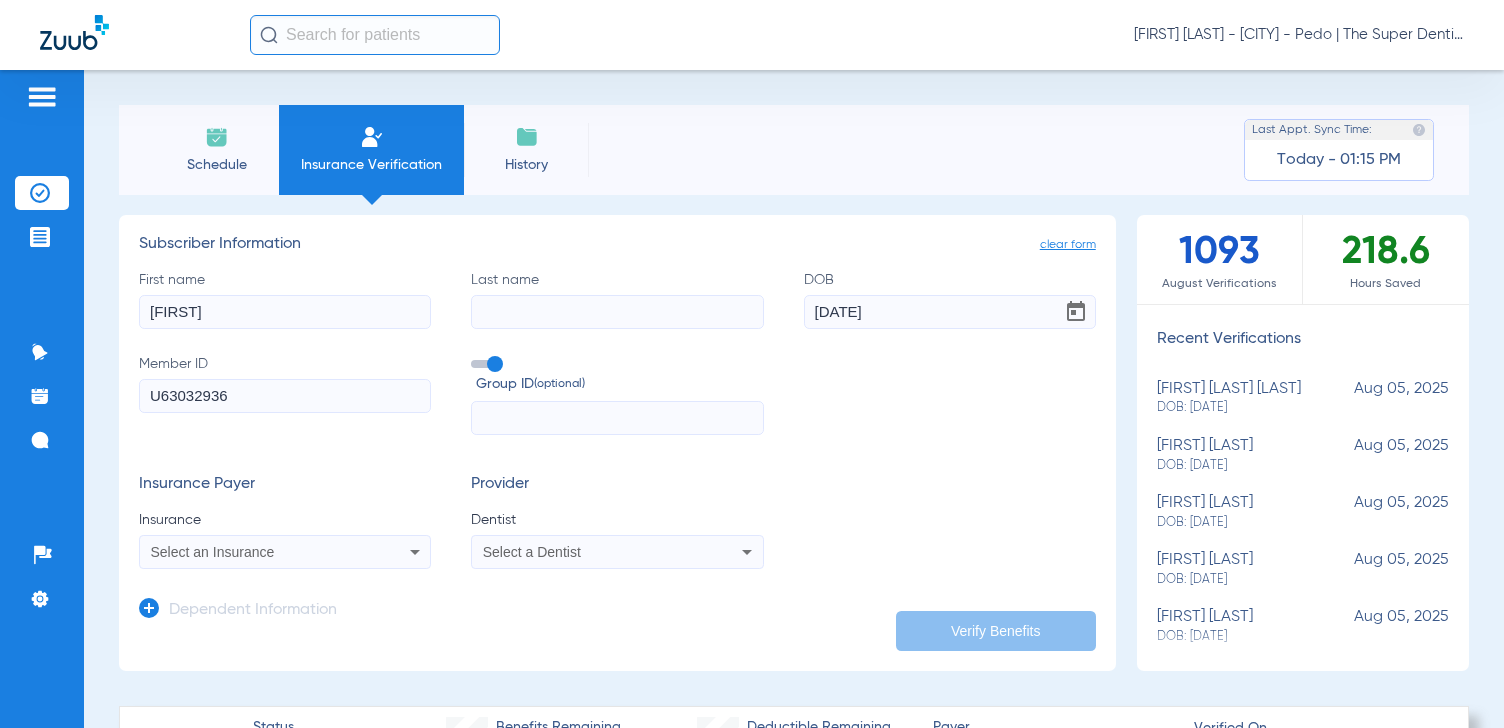 type on "[FIRST]" 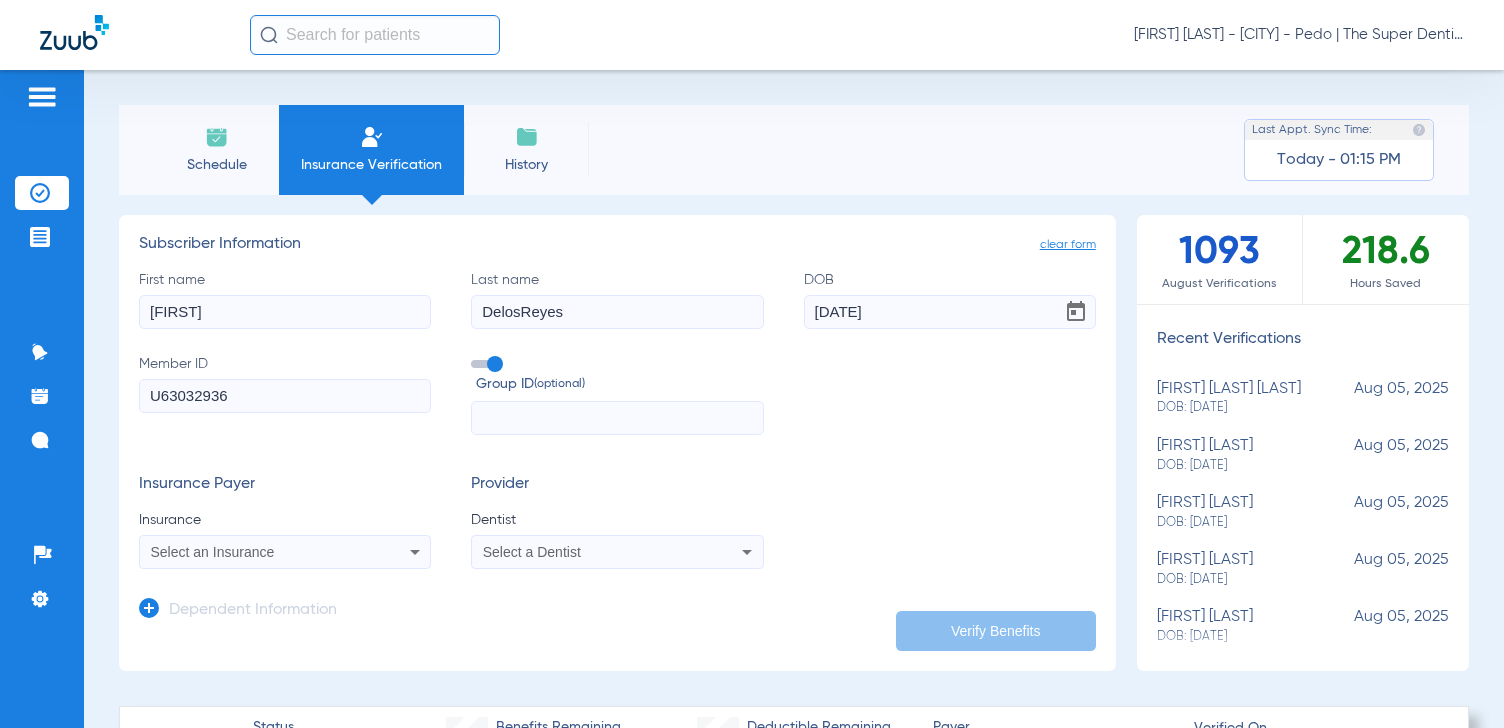 type on "DelosReyes" 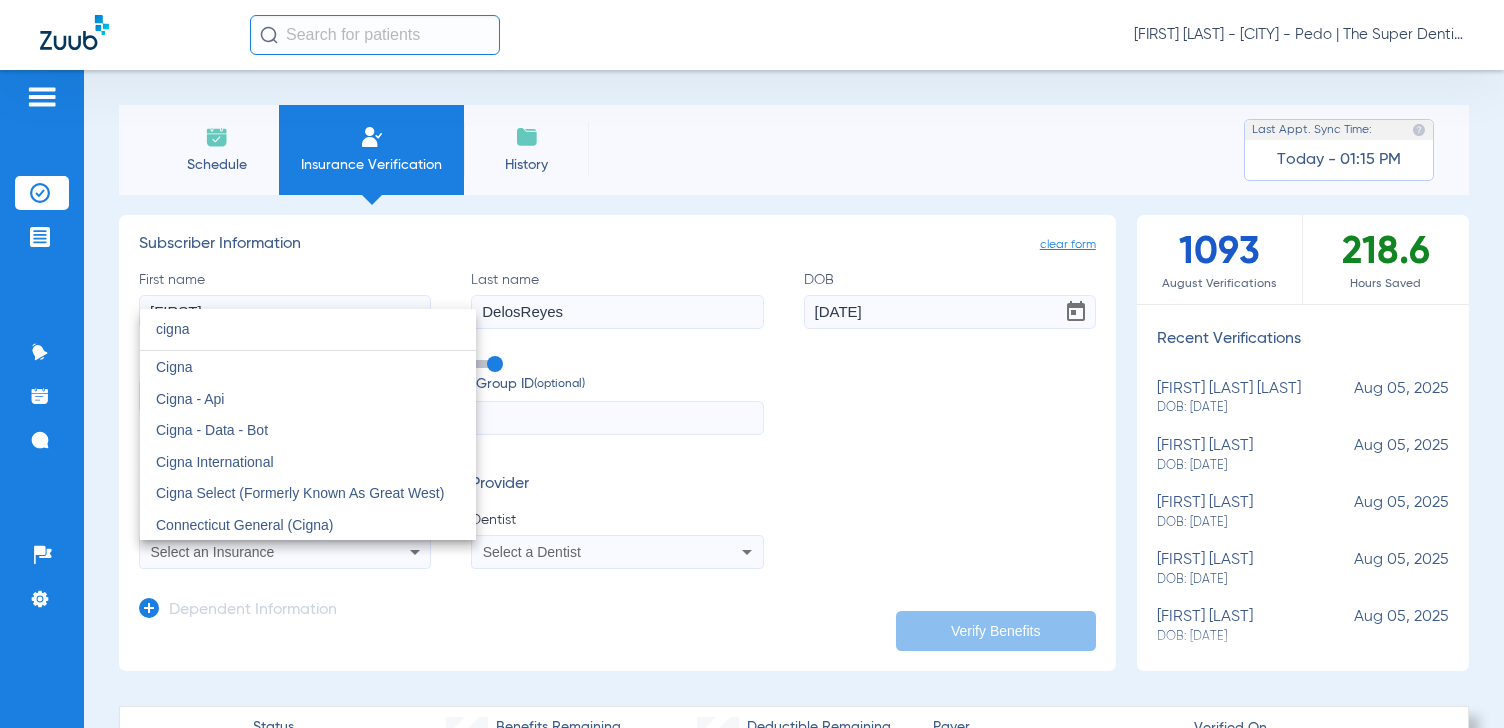 type on "cigna" 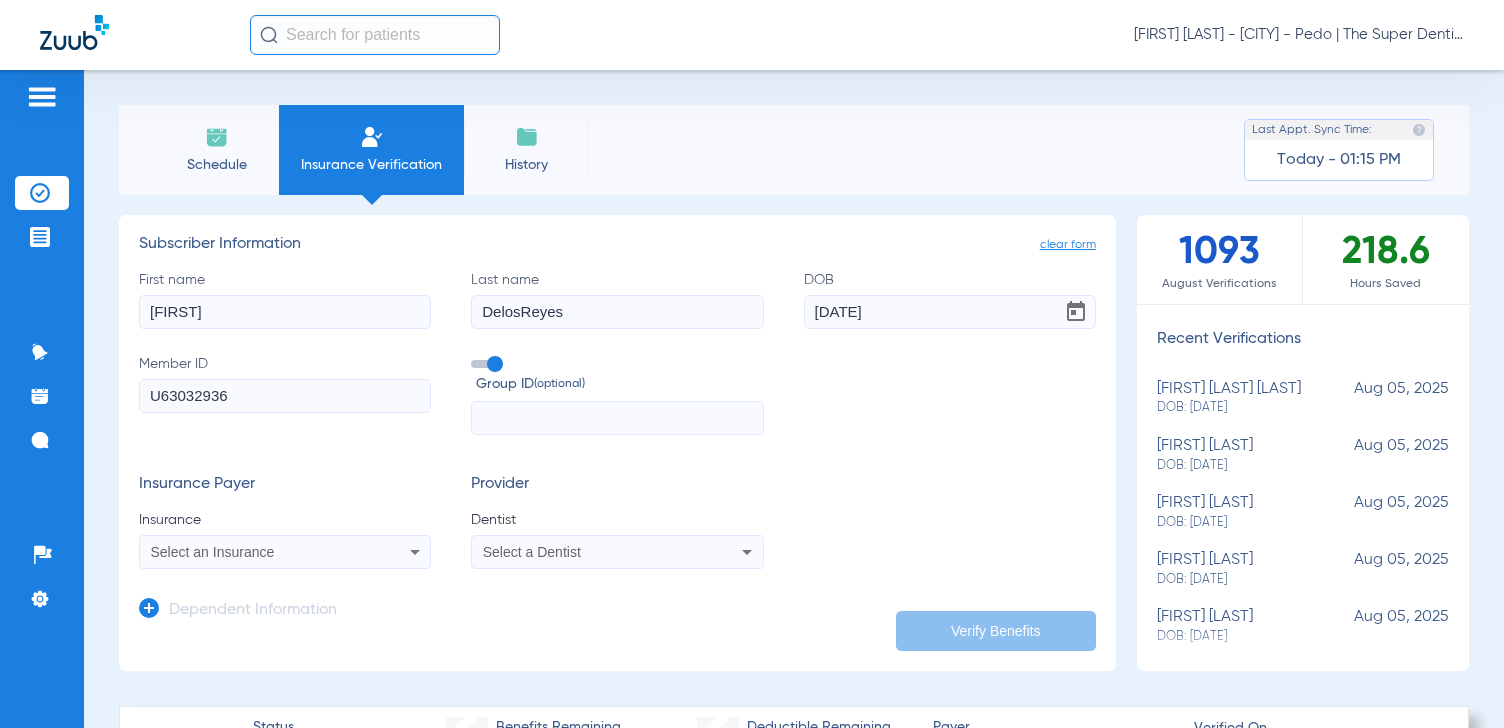 click on "Select a Dentist" at bounding box center [590, 552] 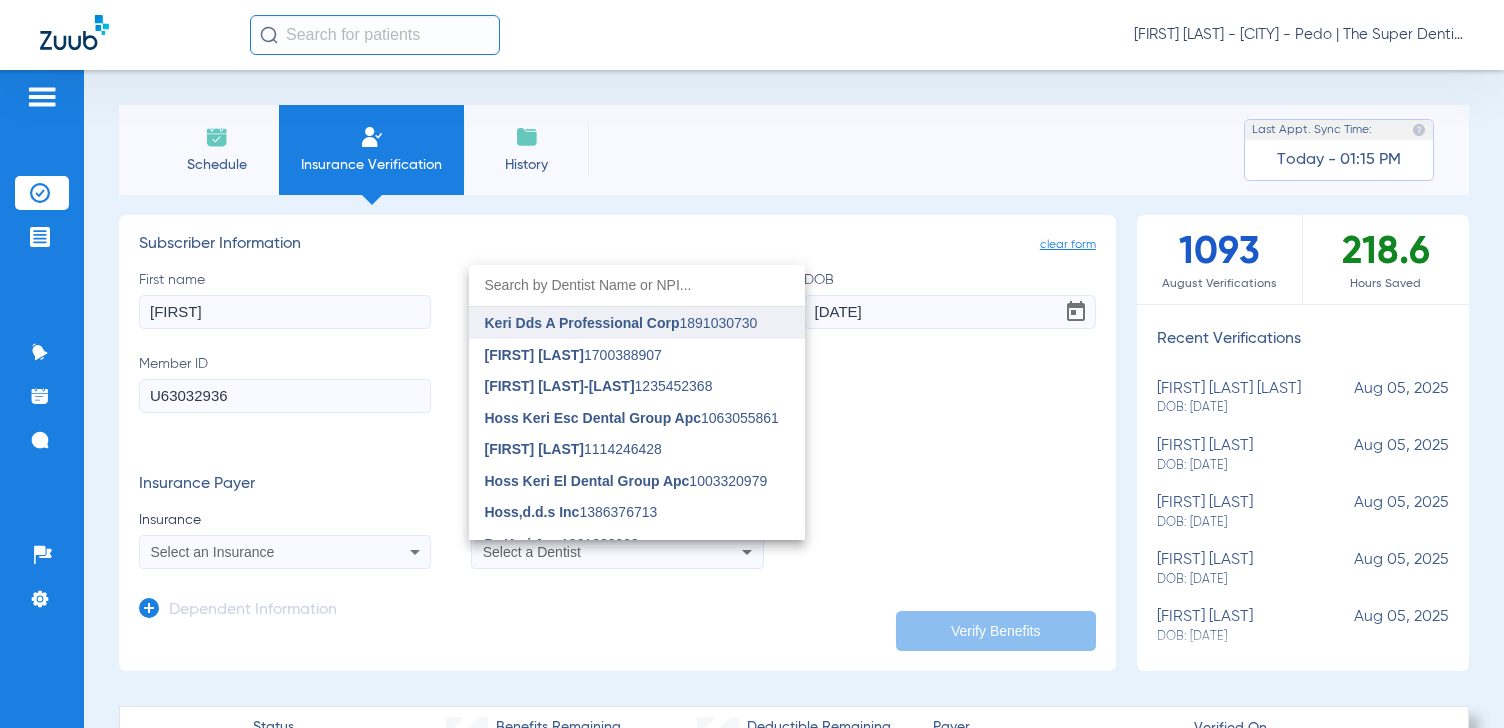 click on "Keri Dds A Professional Corp" at bounding box center [582, 323] 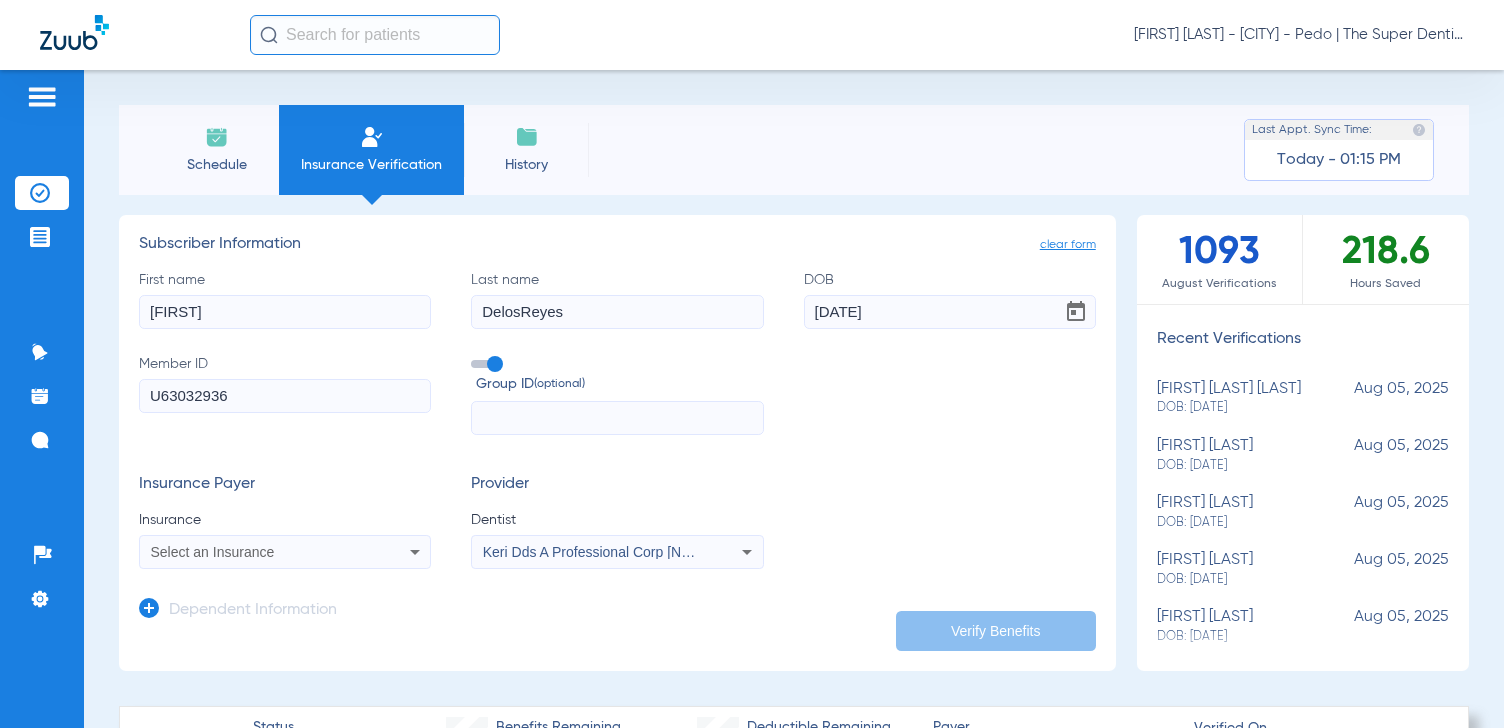 click on "Select an Insurance" at bounding box center [258, 552] 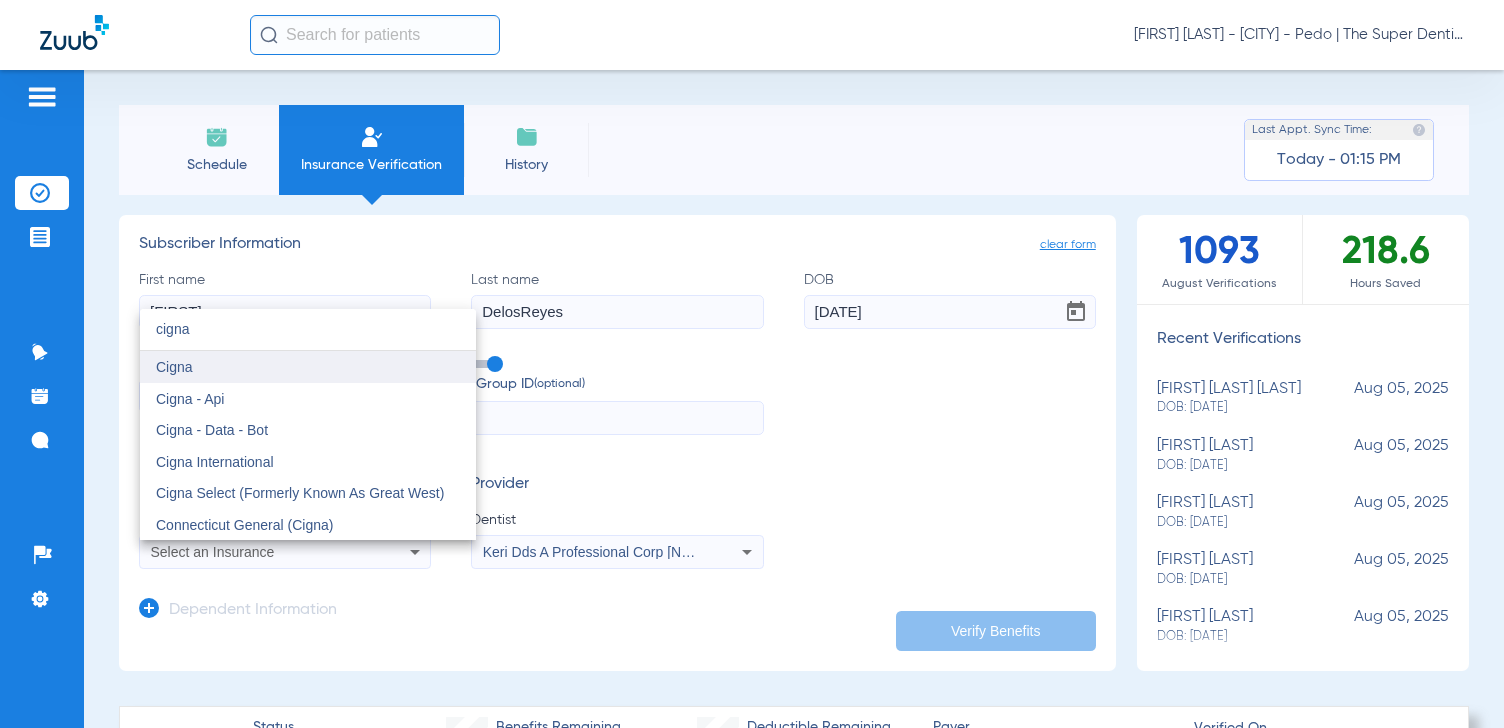 type on "cigna" 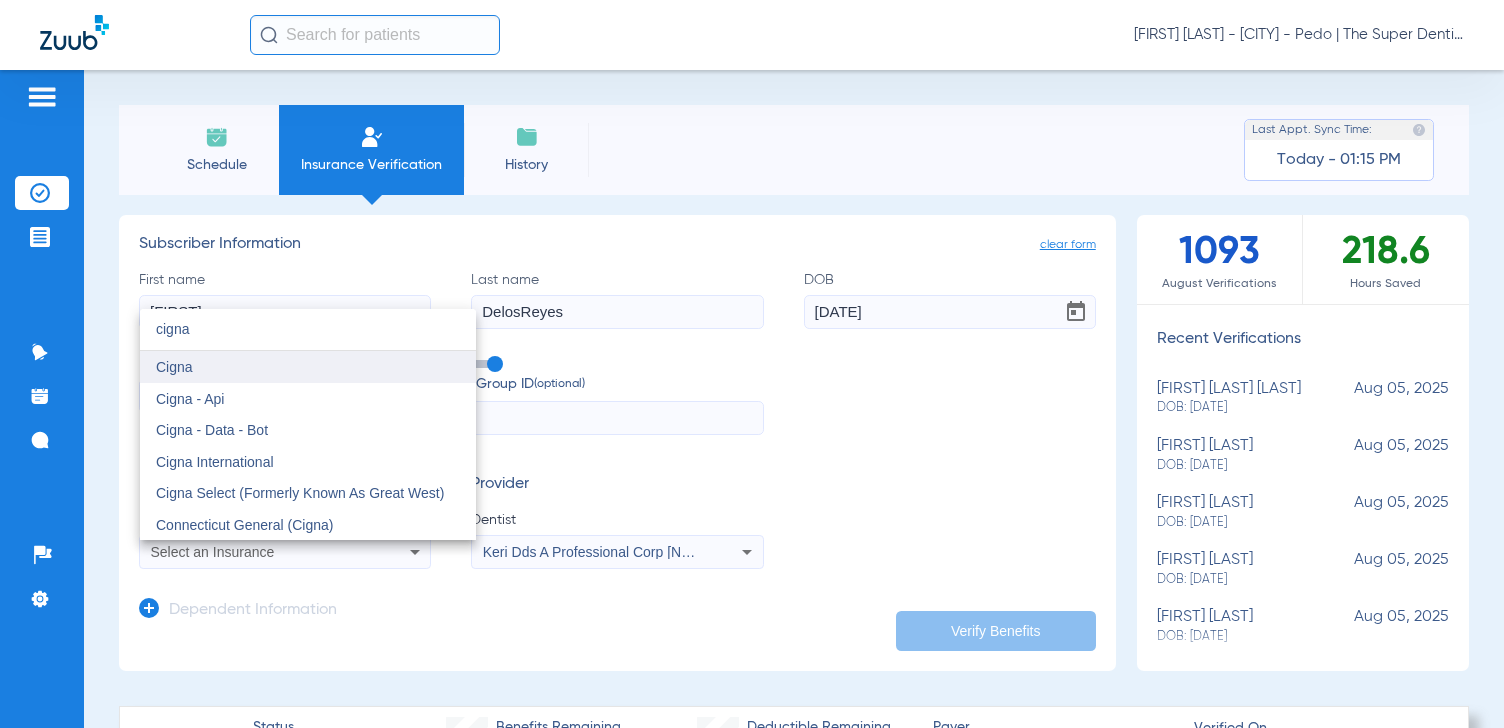 click on "Cigna" at bounding box center (308, 367) 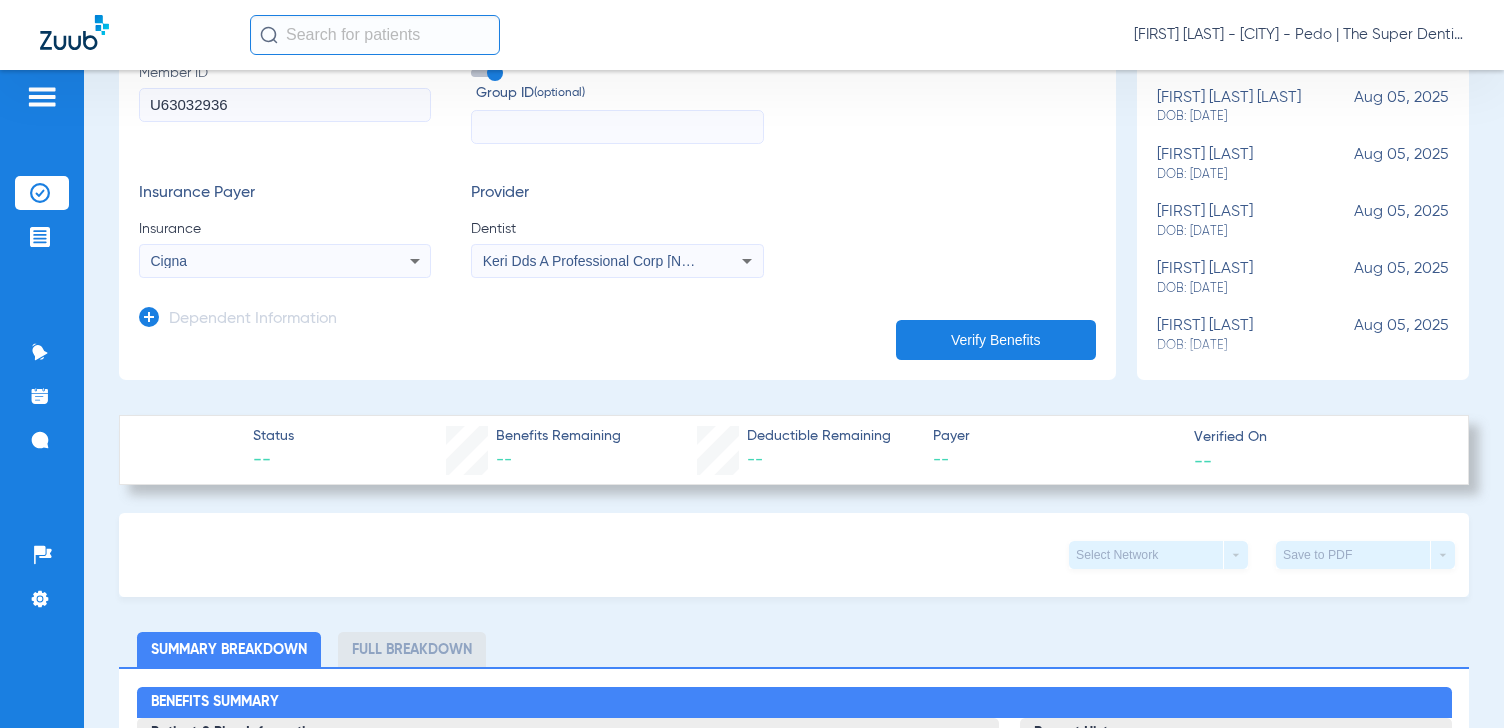 scroll, scrollTop: 300, scrollLeft: 0, axis: vertical 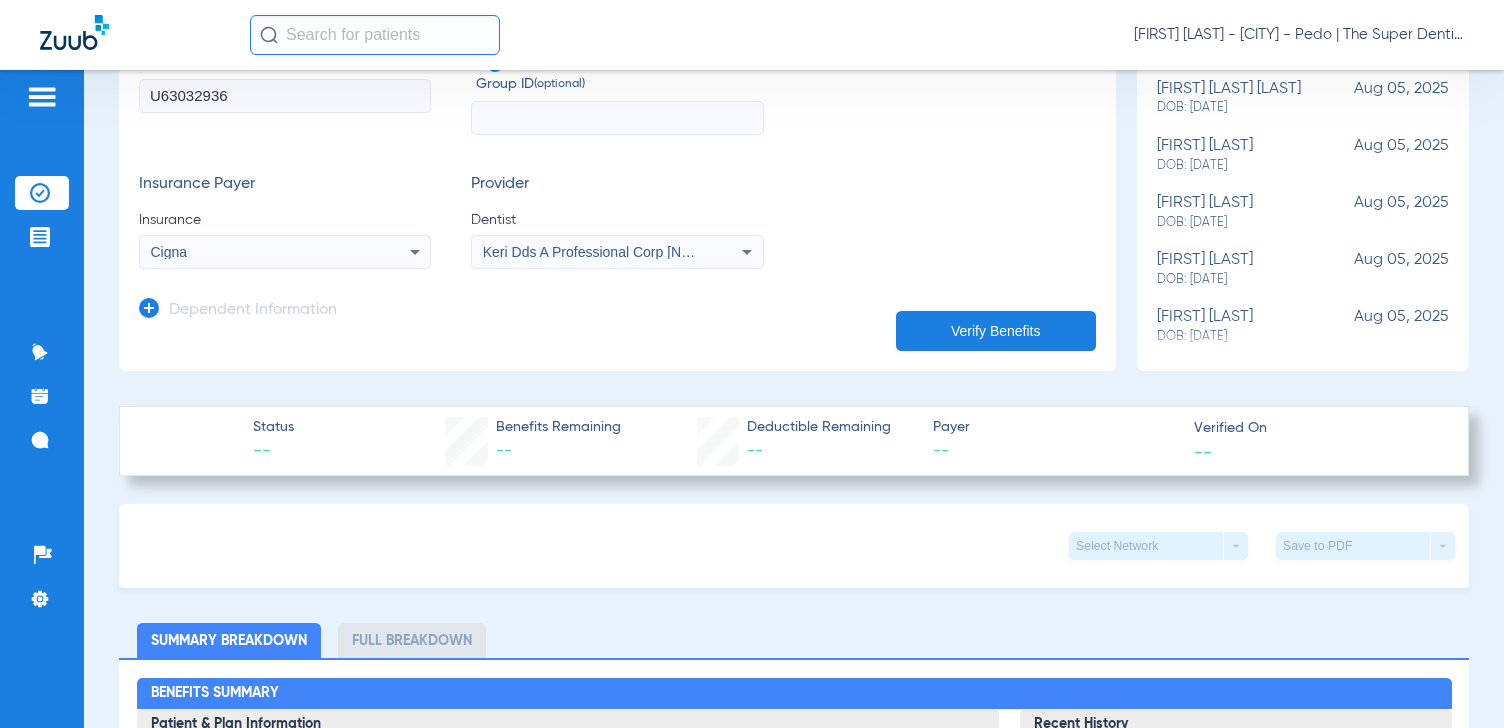 drag, startPoint x: 151, startPoint y: 303, endPoint x: 178, endPoint y: 279, distance: 36.124783 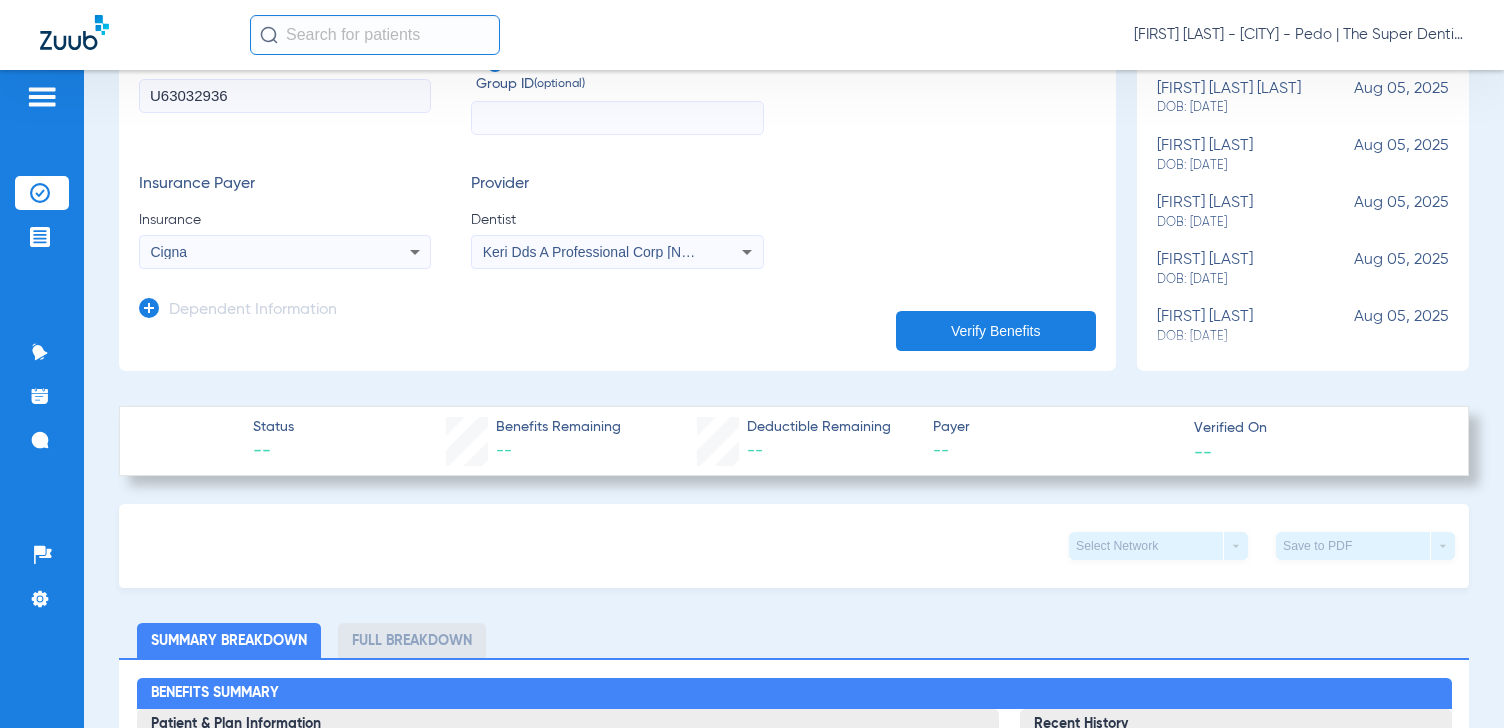 click on "Dependent Information" 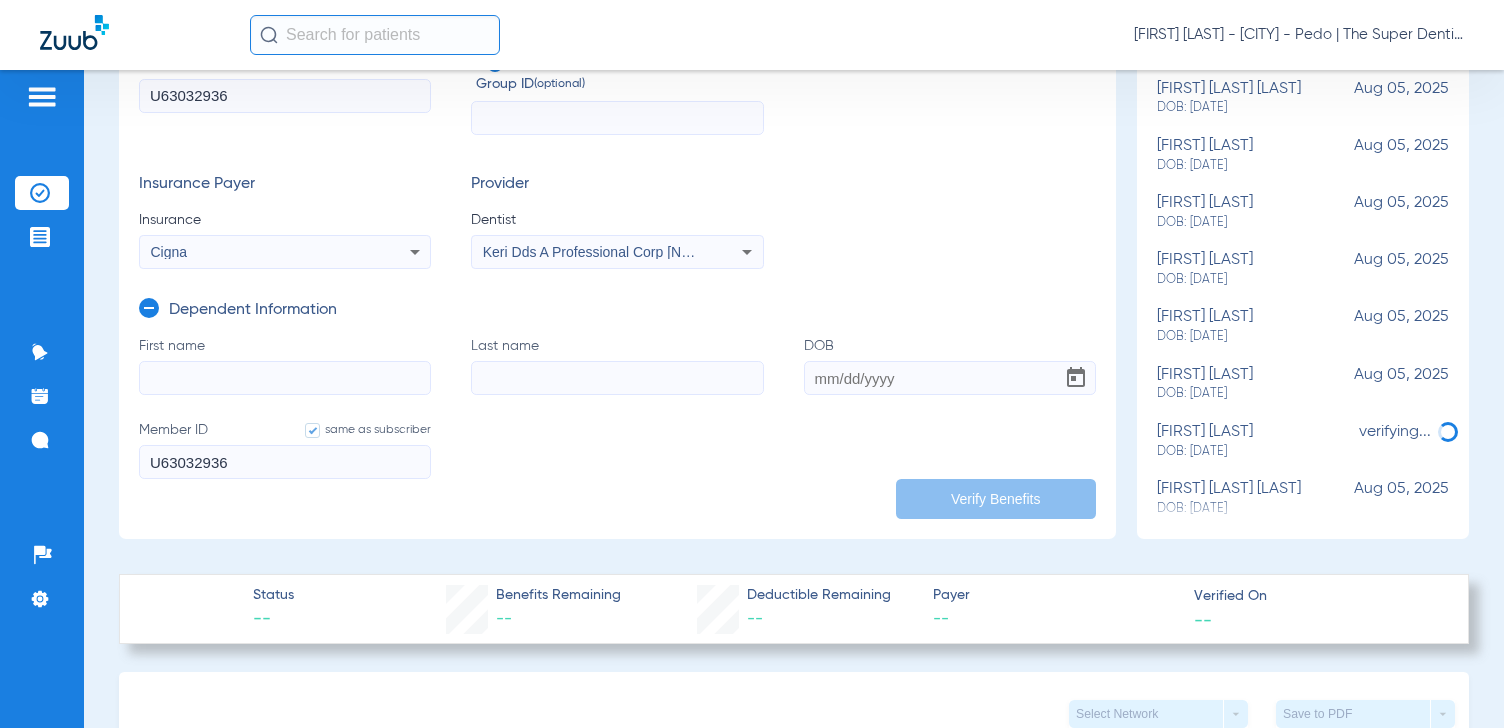 click on "DOB" 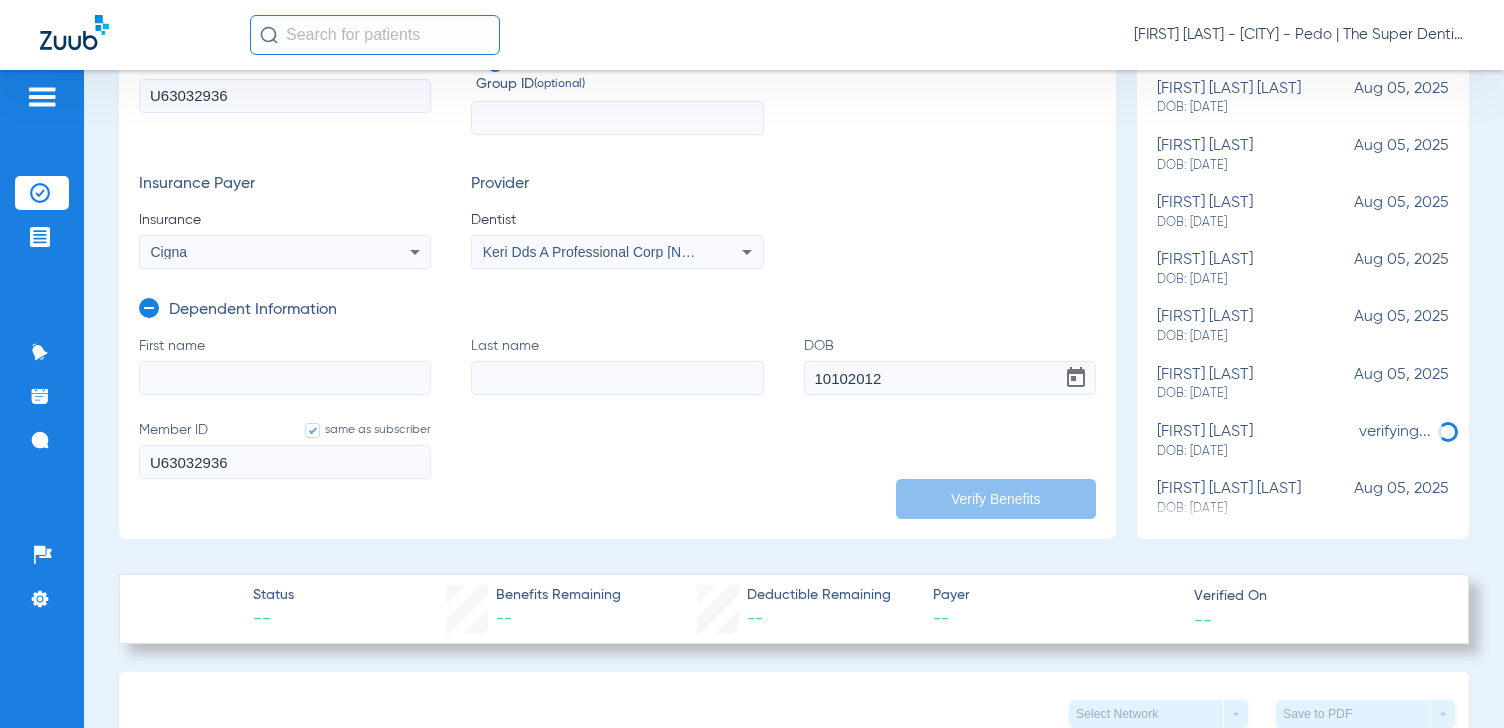 type on "[DATE]" 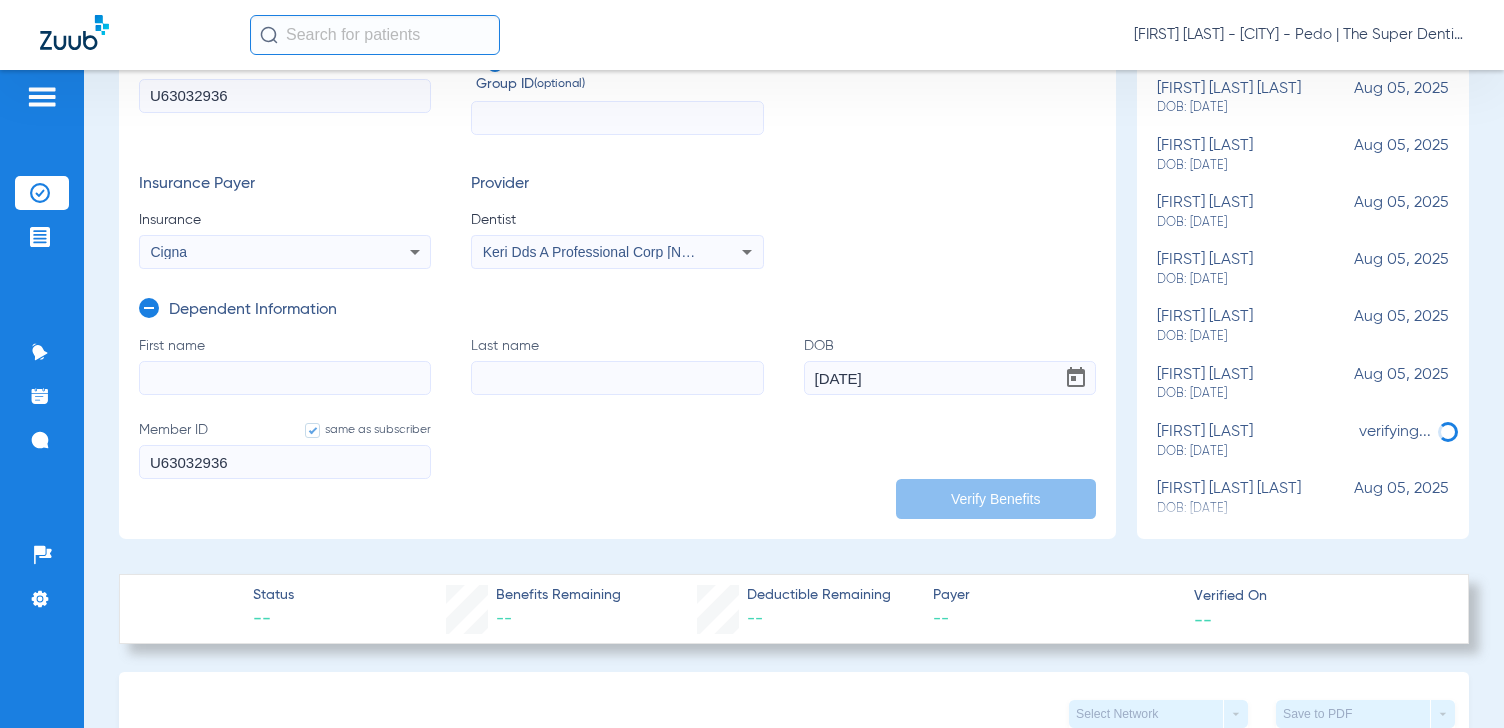 click on "First name" 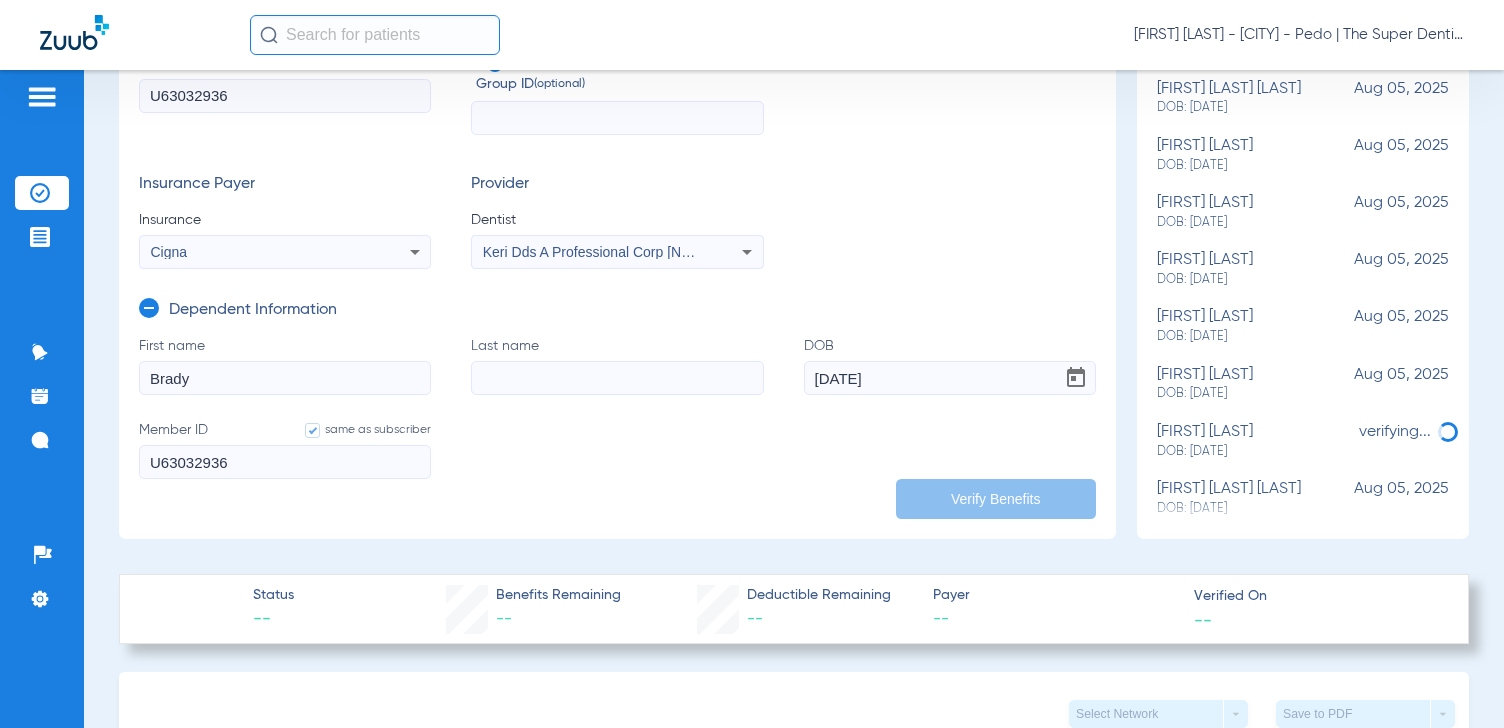 type on "Brady" 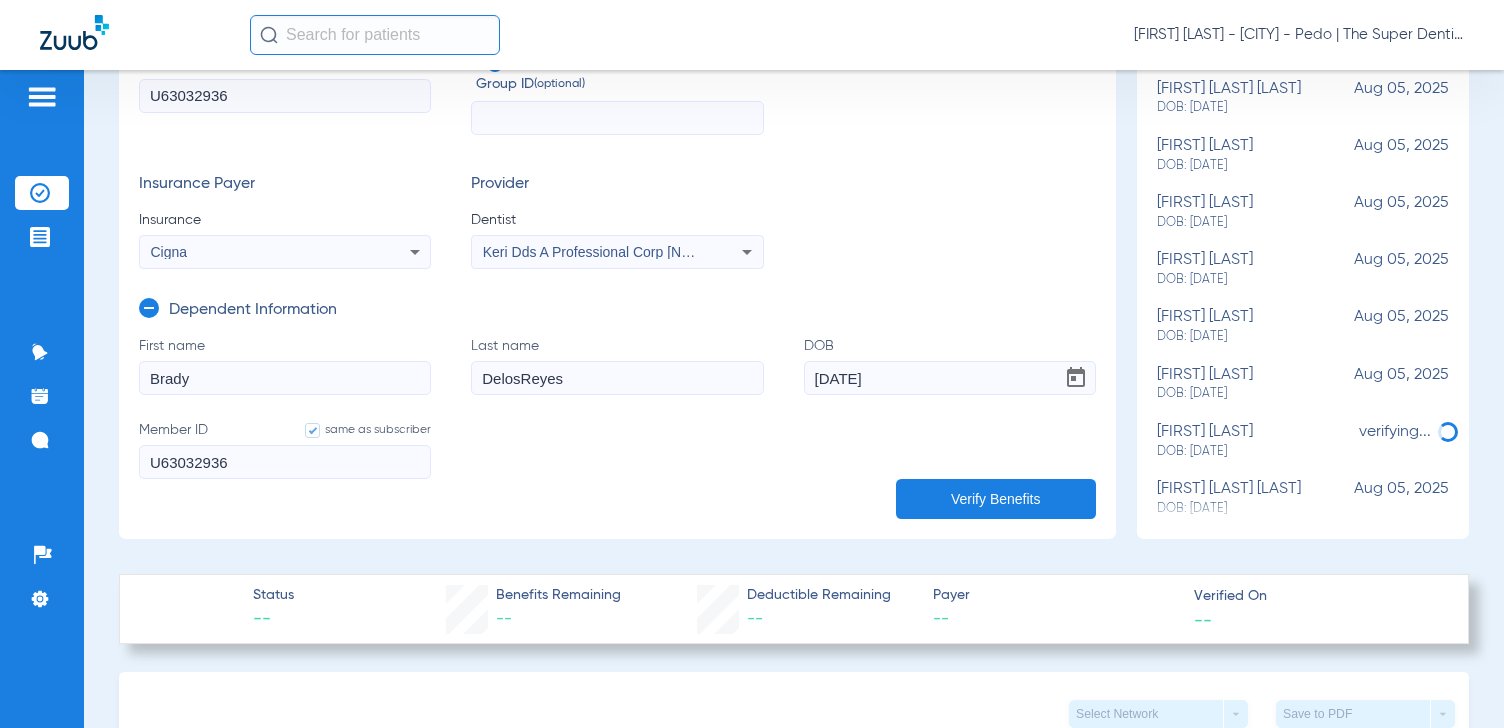 type on "DelosReyes" 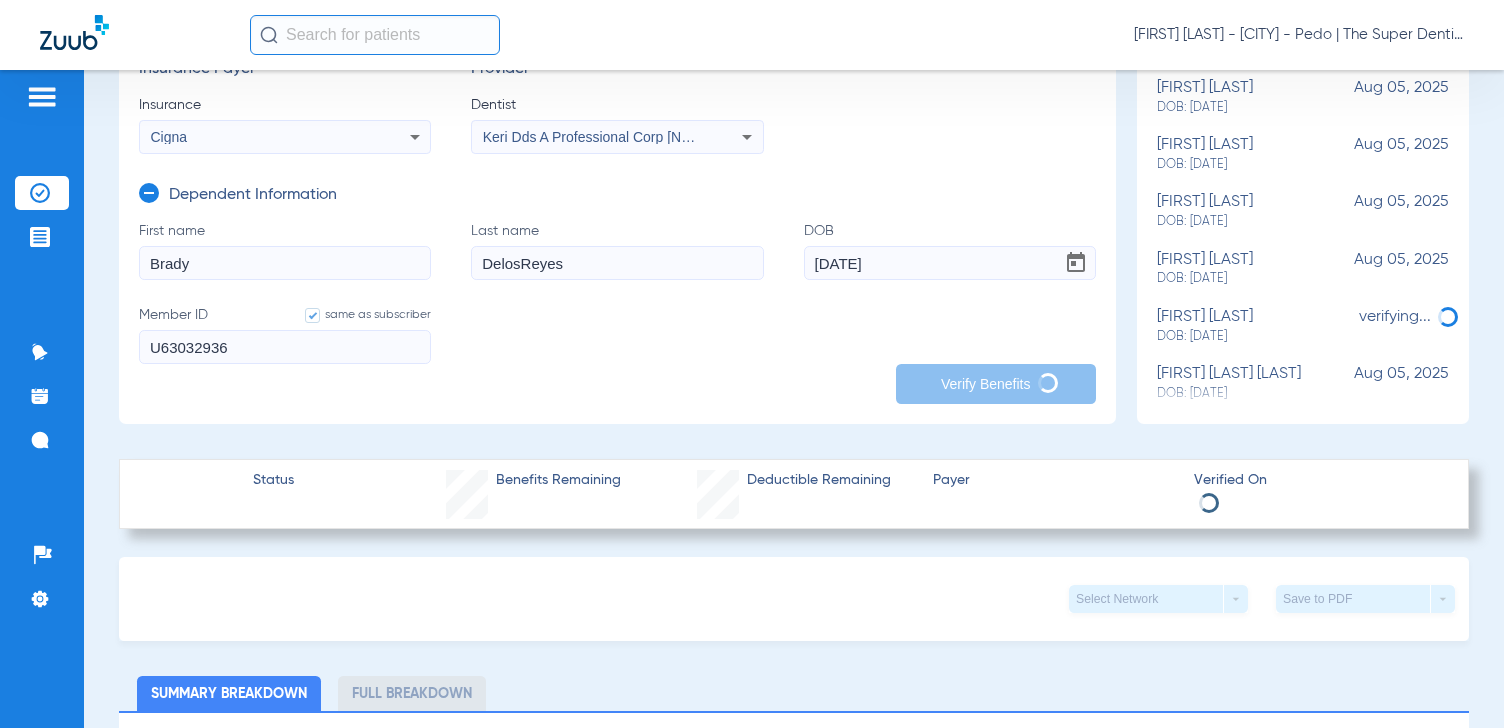scroll, scrollTop: 500, scrollLeft: 0, axis: vertical 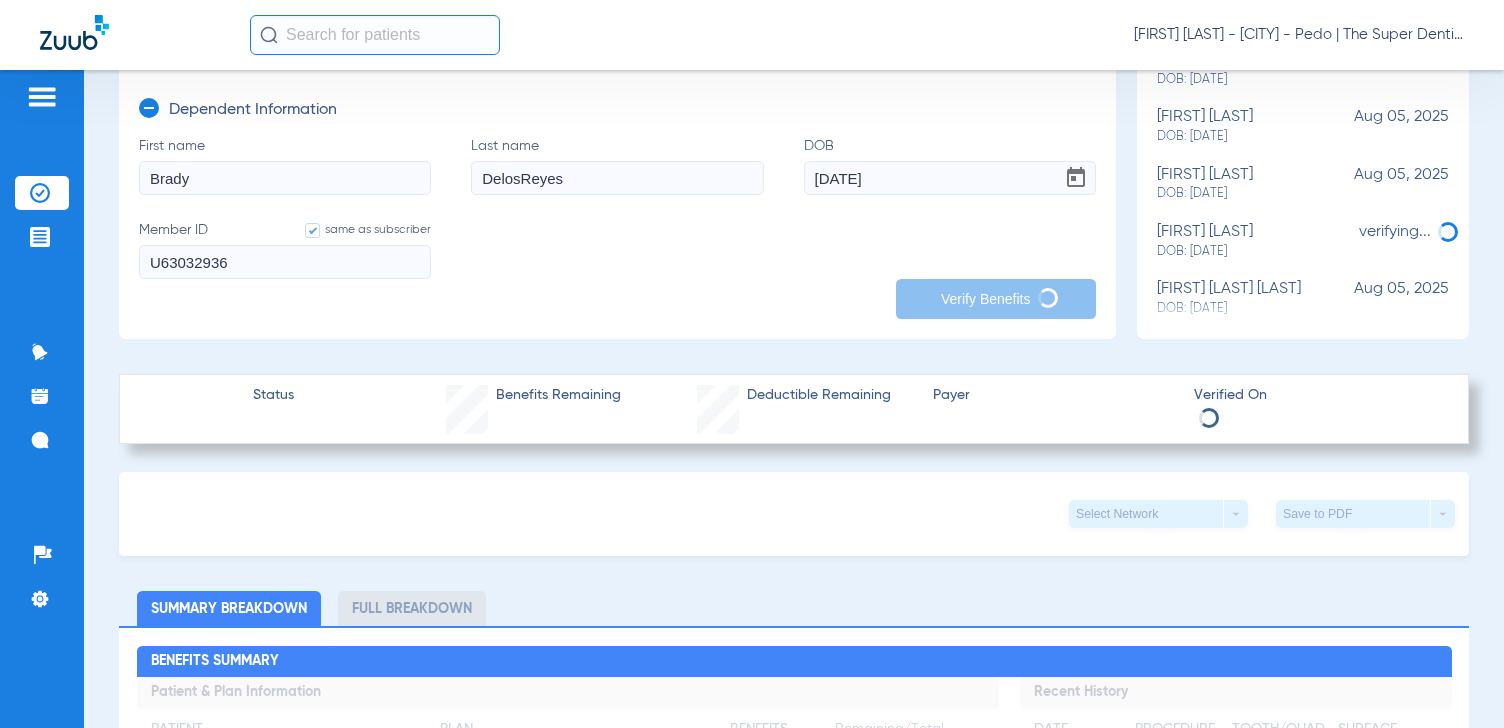type on "[FIRST]" 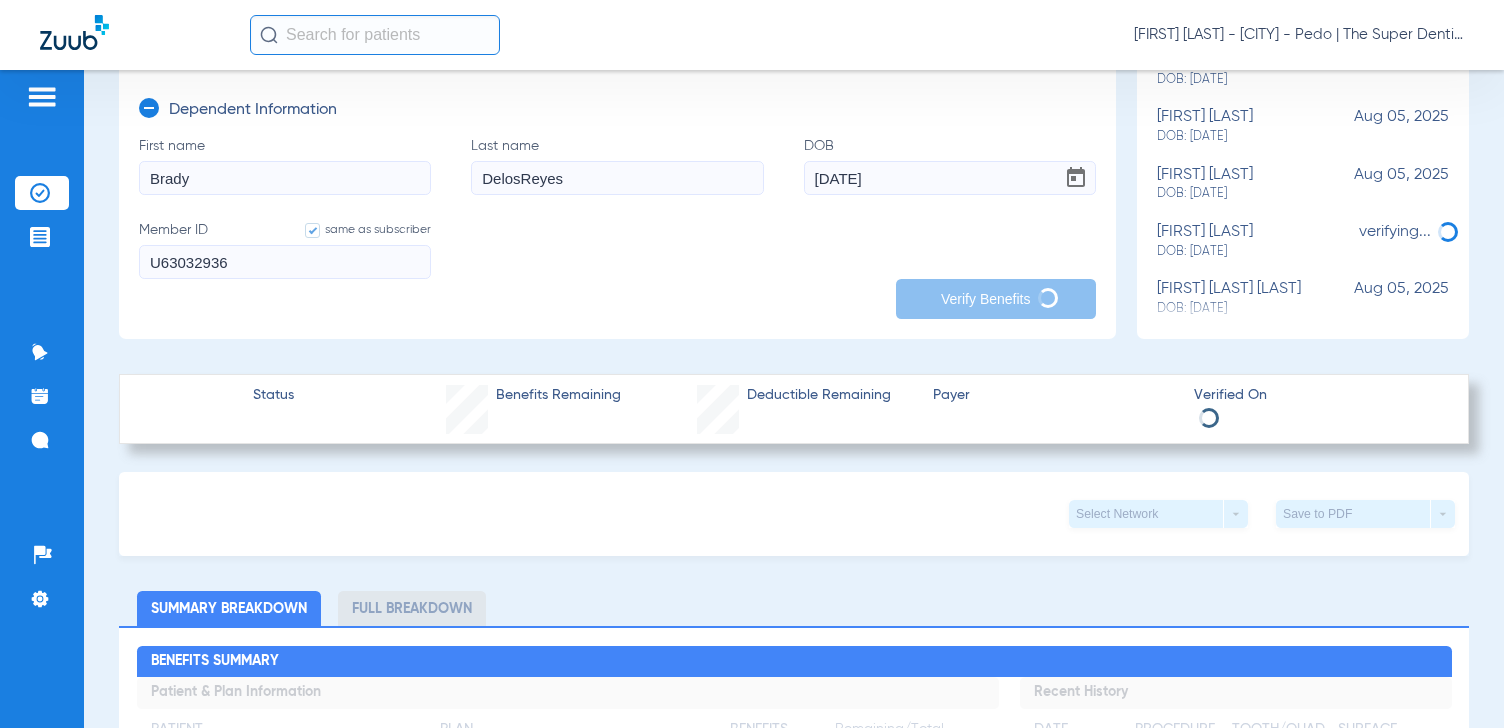 type on "Brady" 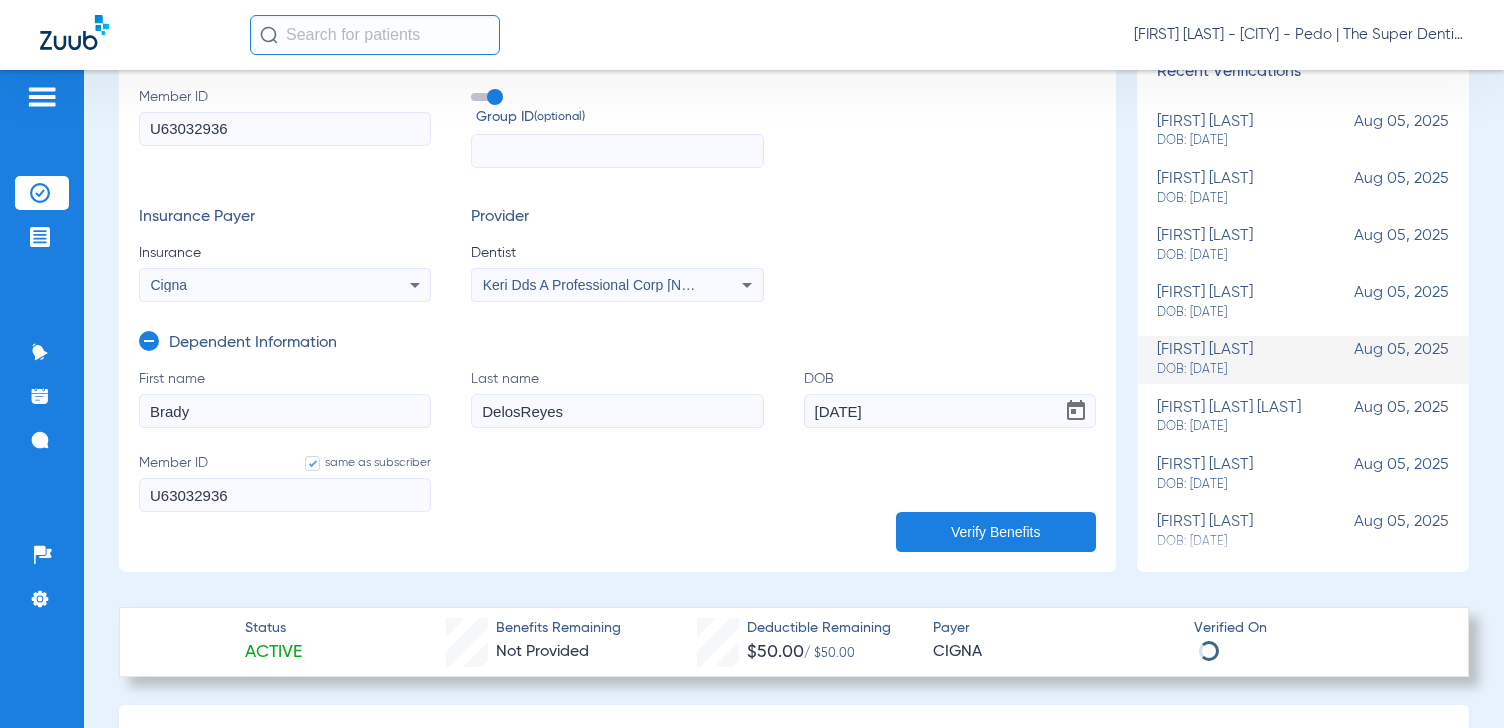 scroll, scrollTop: 100, scrollLeft: 0, axis: vertical 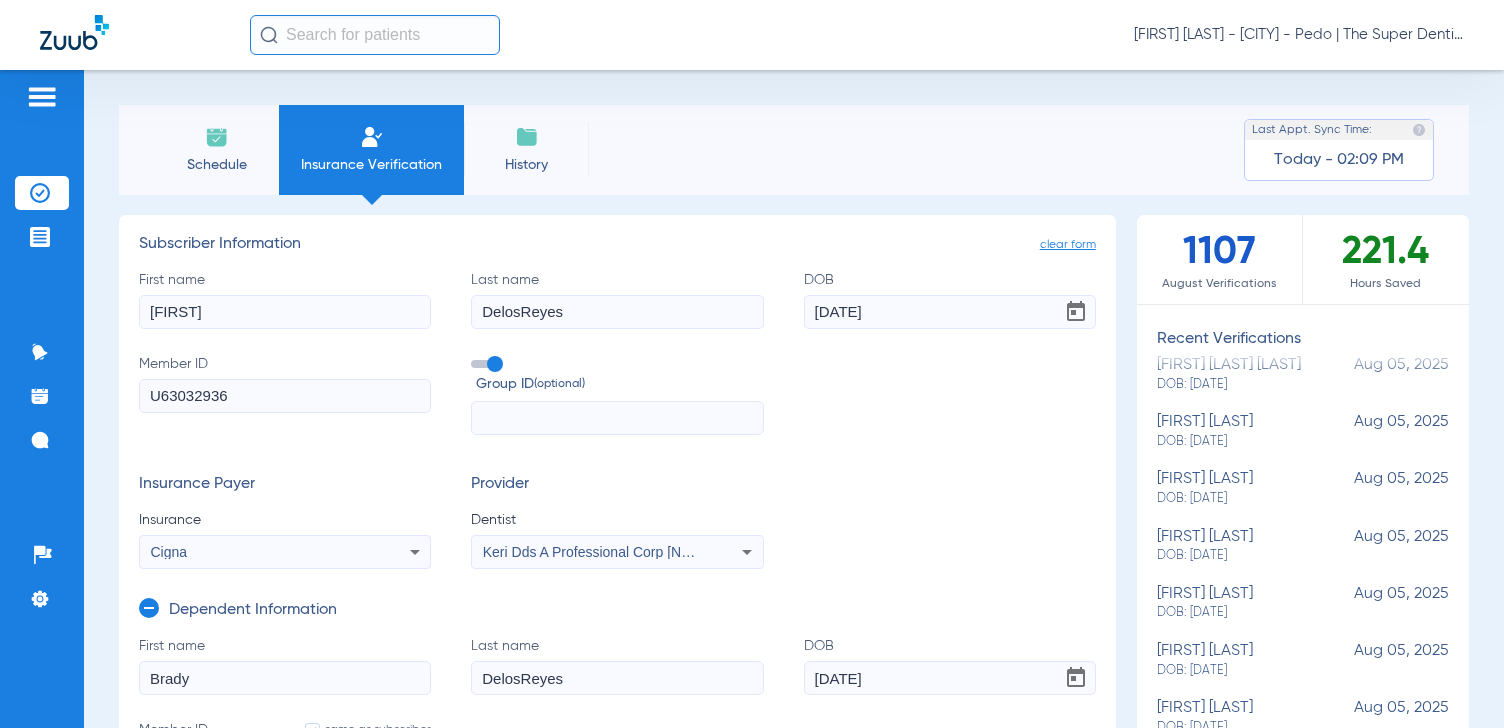 click 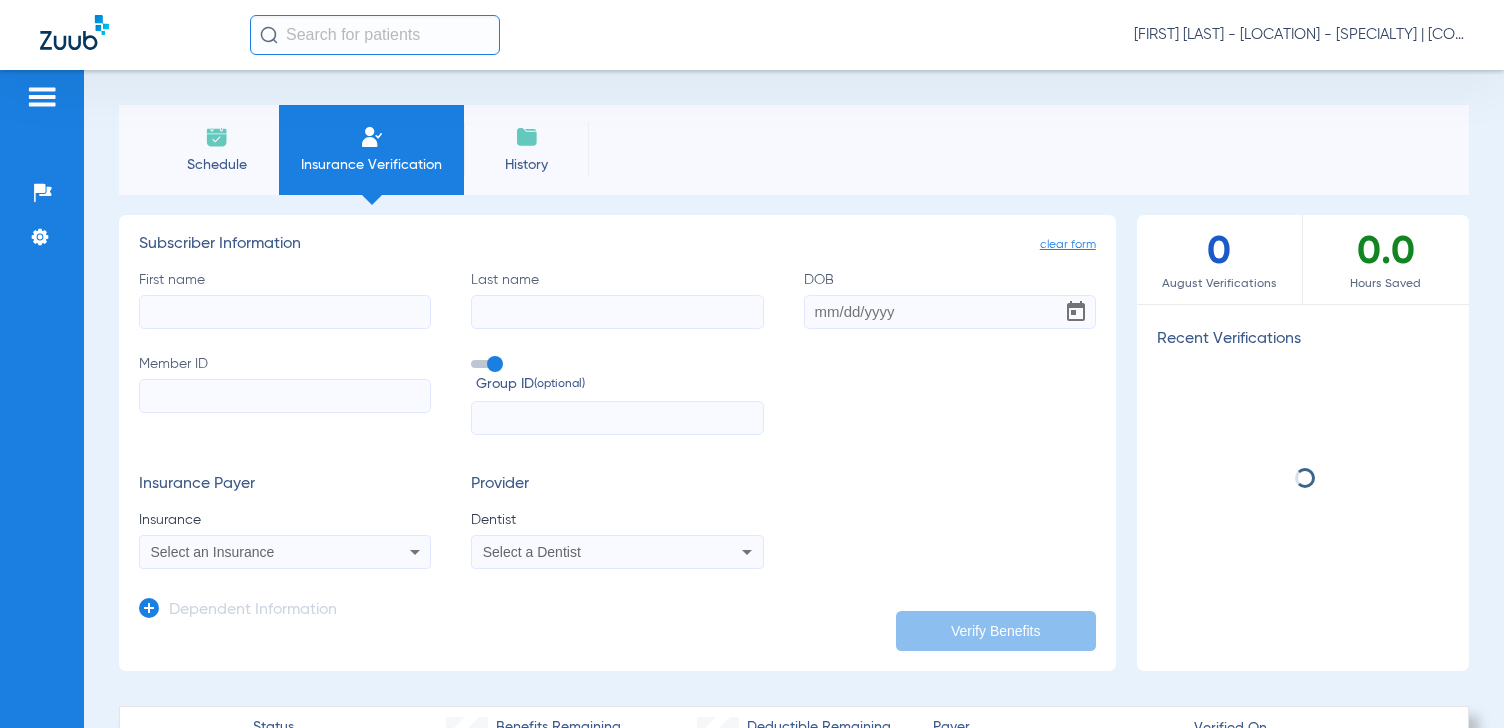 scroll, scrollTop: 0, scrollLeft: 0, axis: both 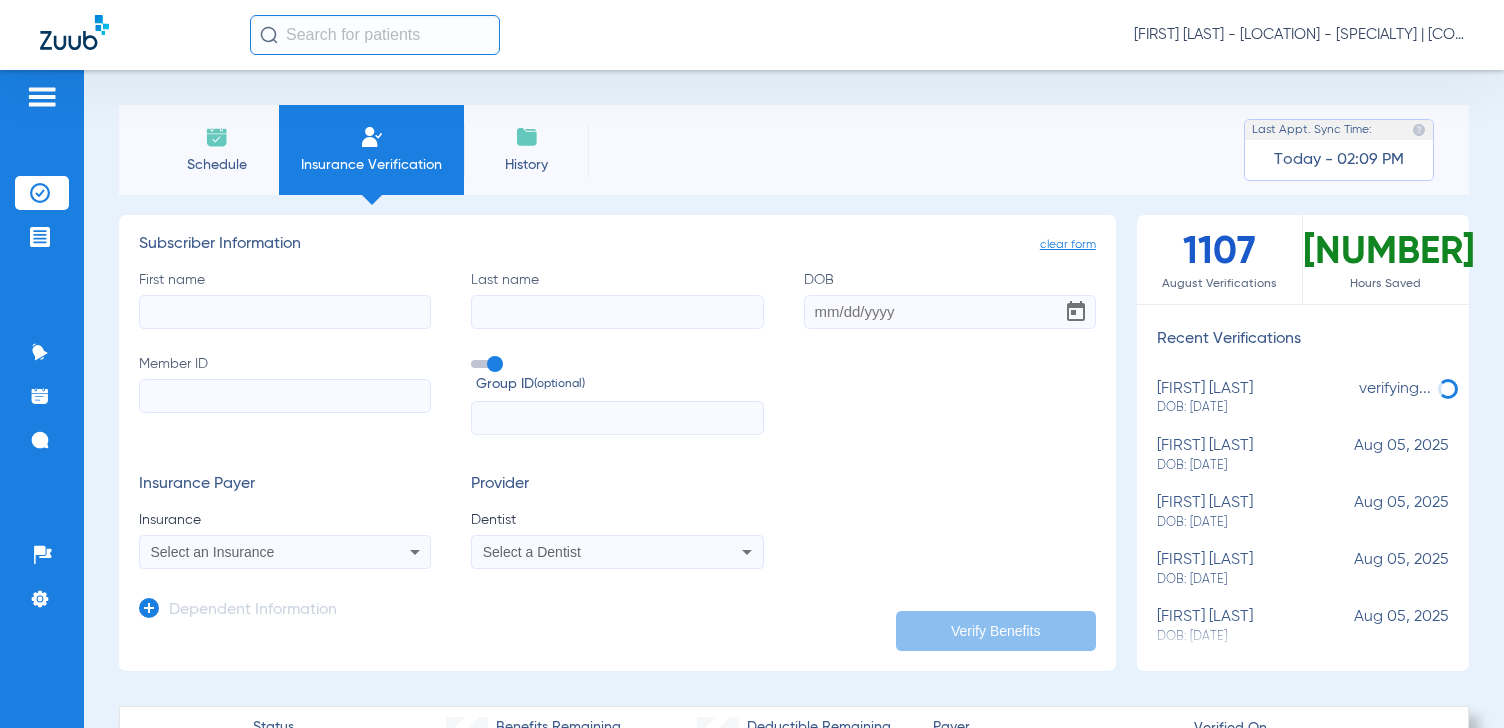 click on "First name" 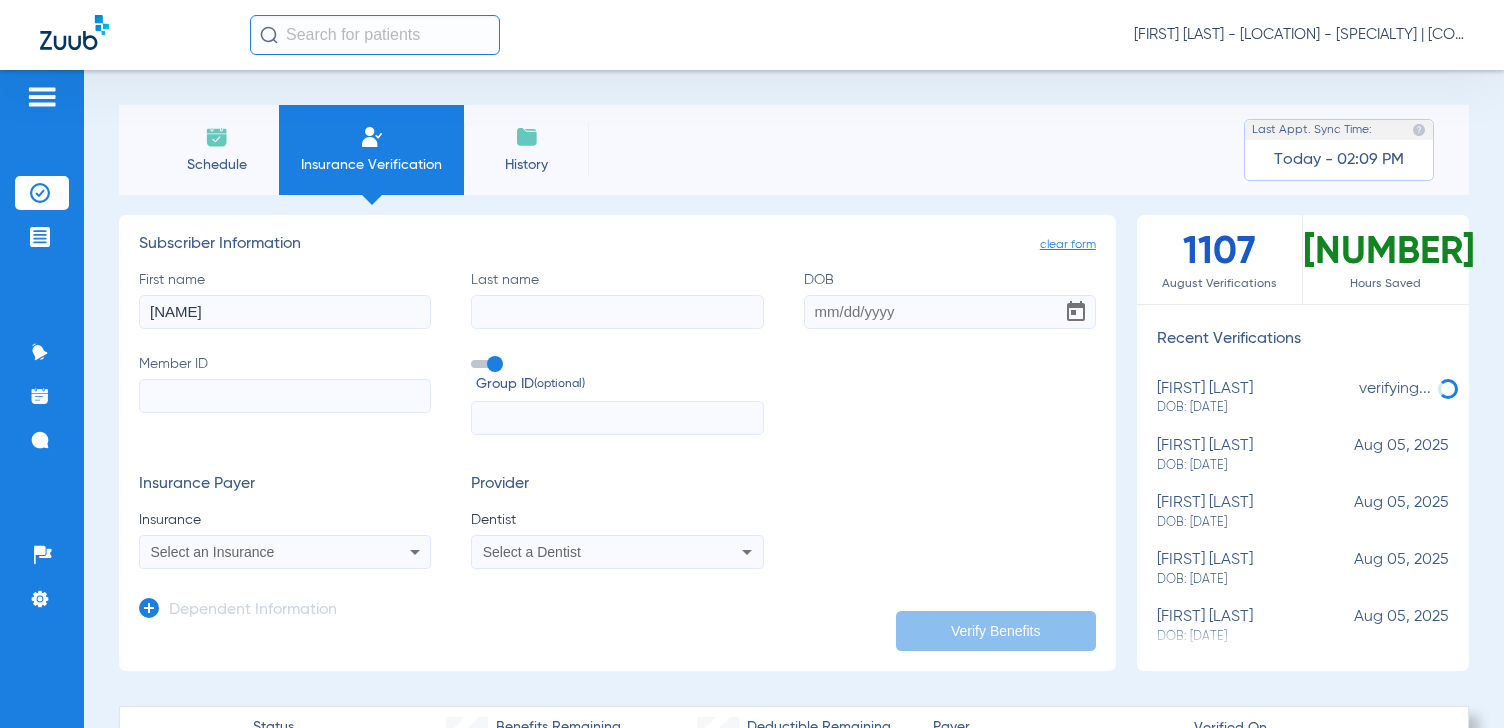 type on "[NAME]" 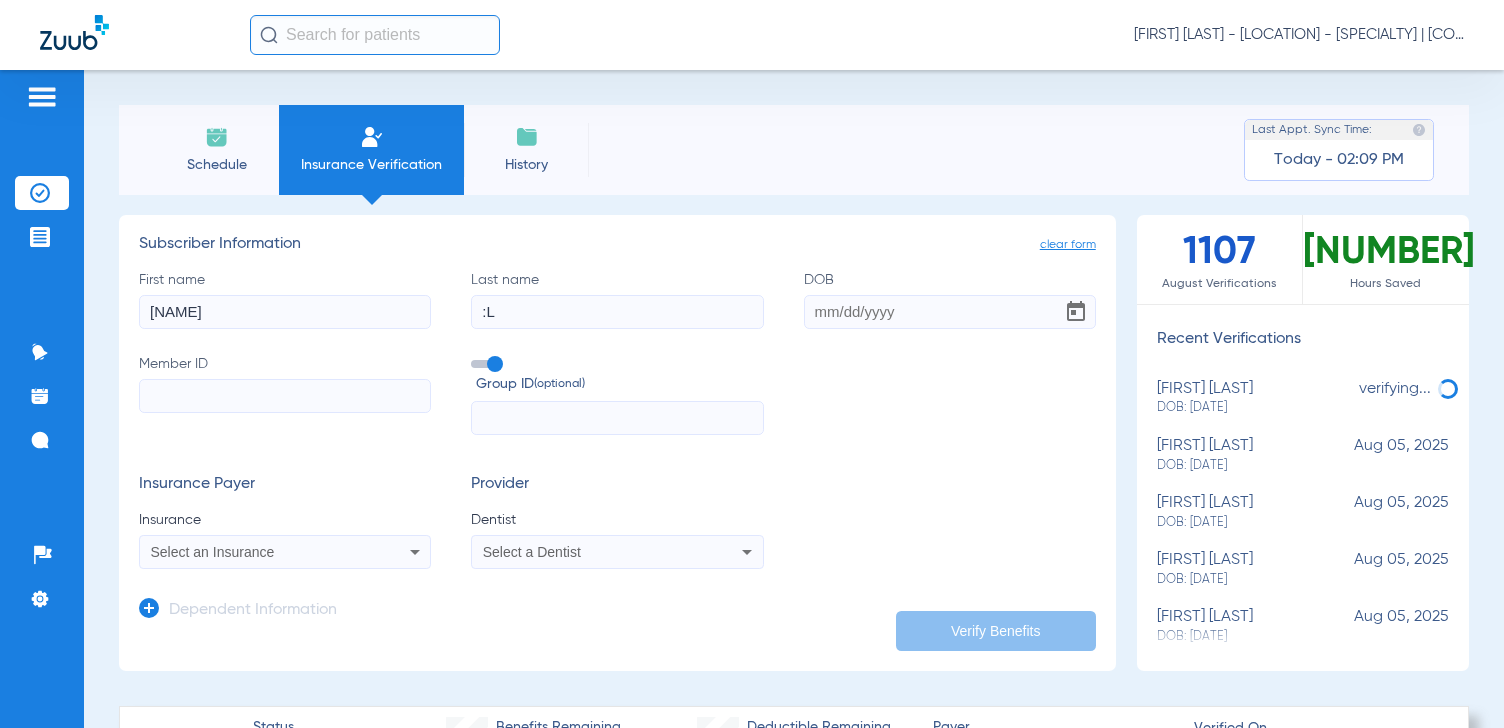 type on ":" 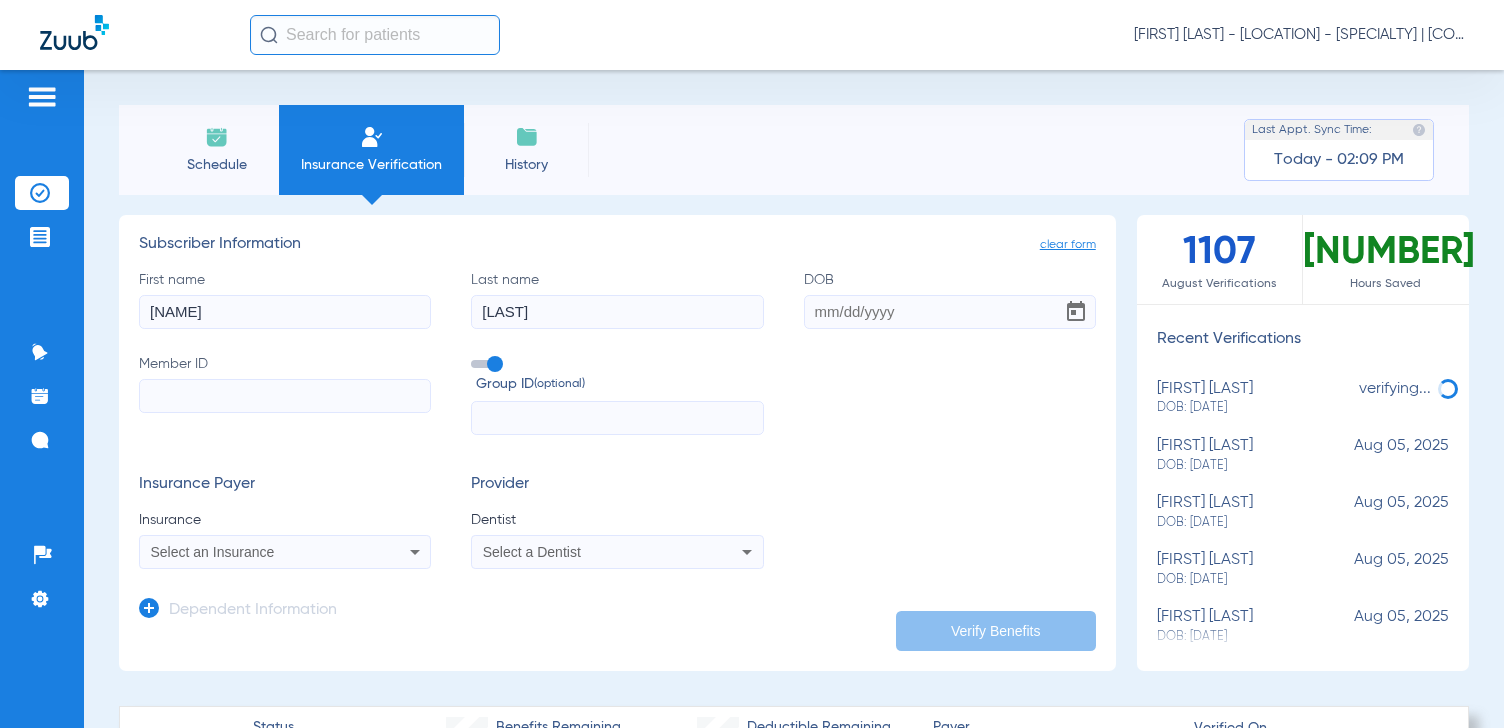 type on "[LAST]" 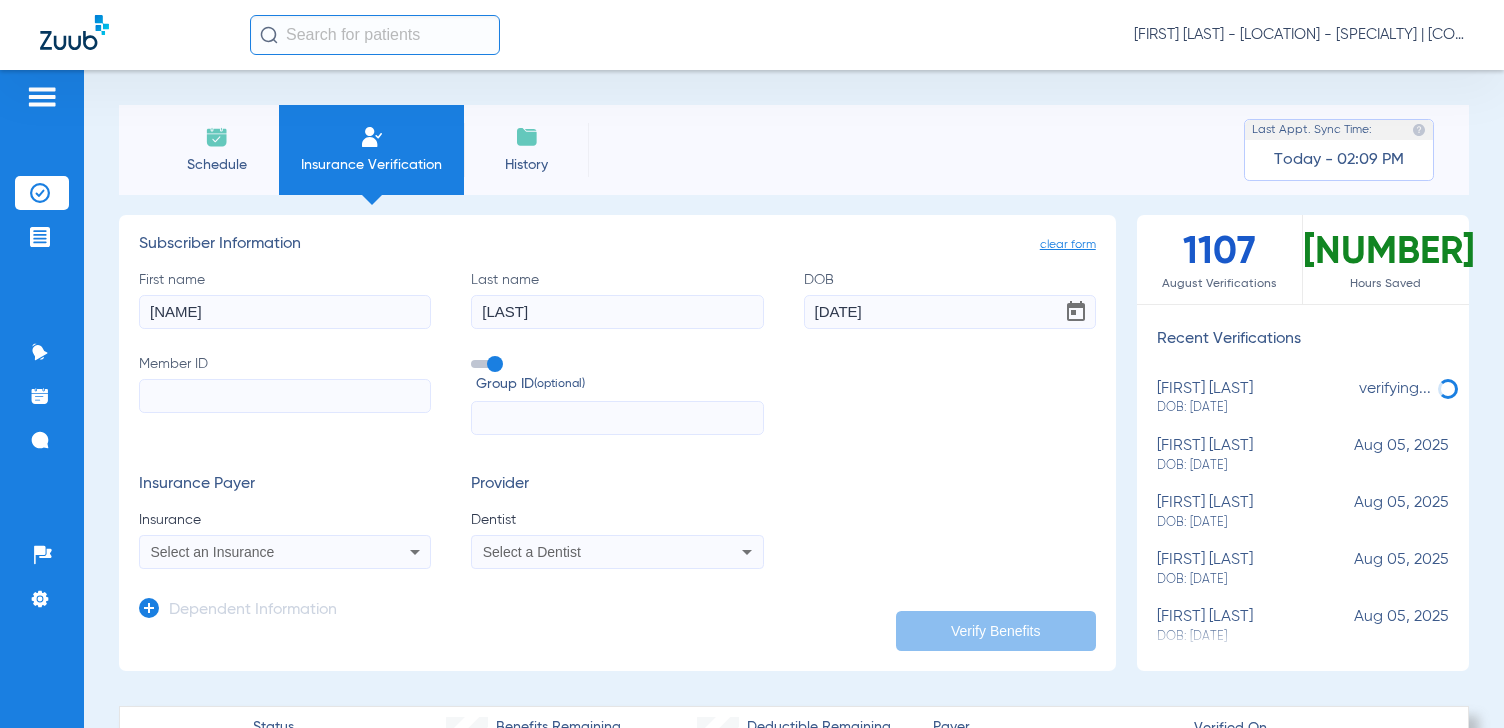 type on "10/28/1989" 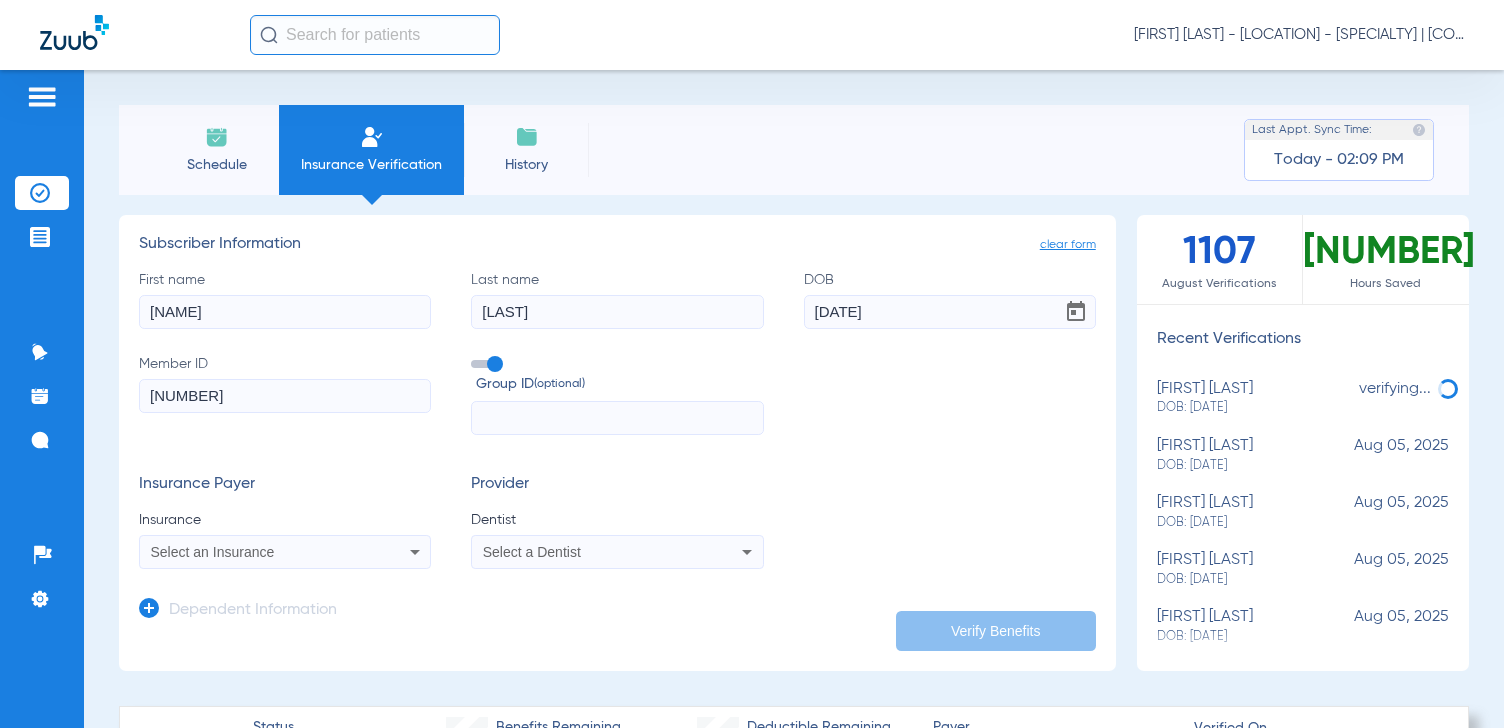 type on "R61883695" 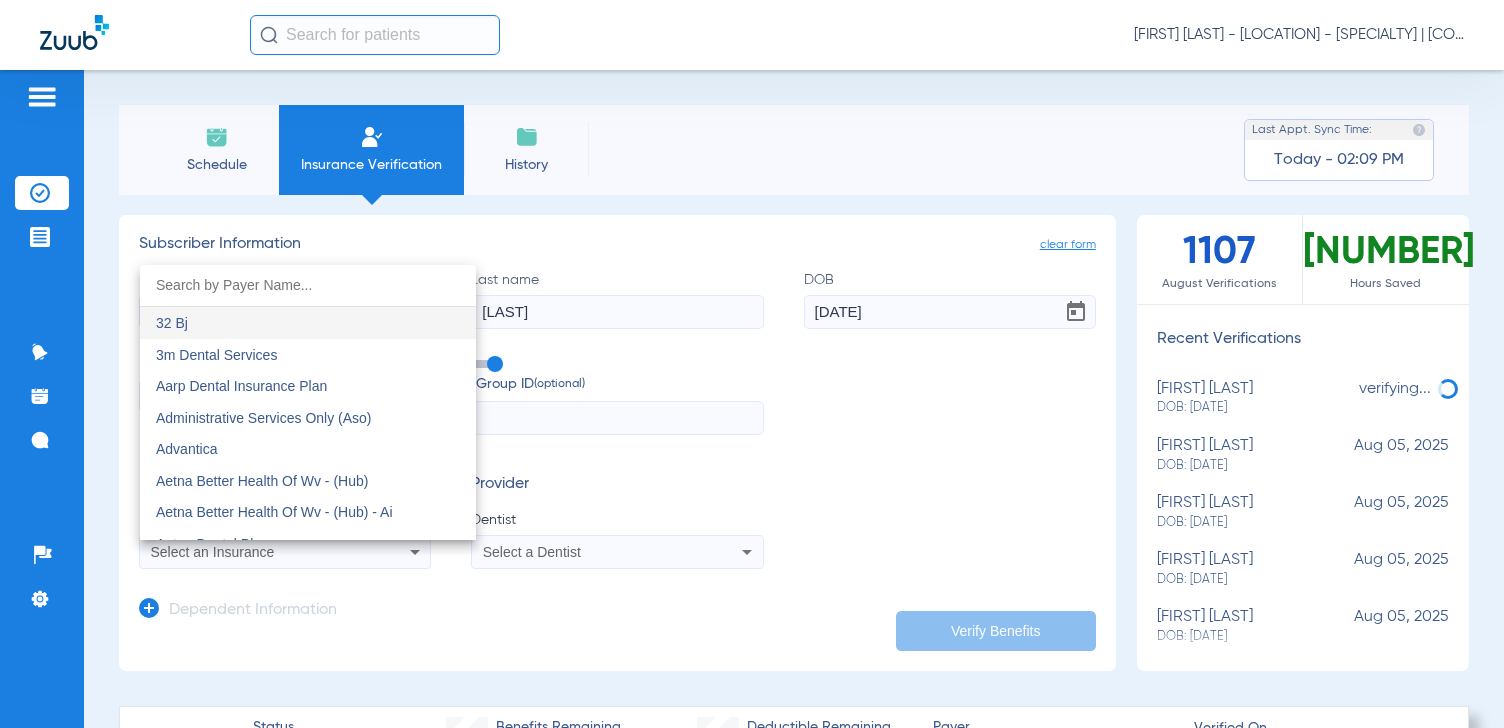 click at bounding box center [308, 285] 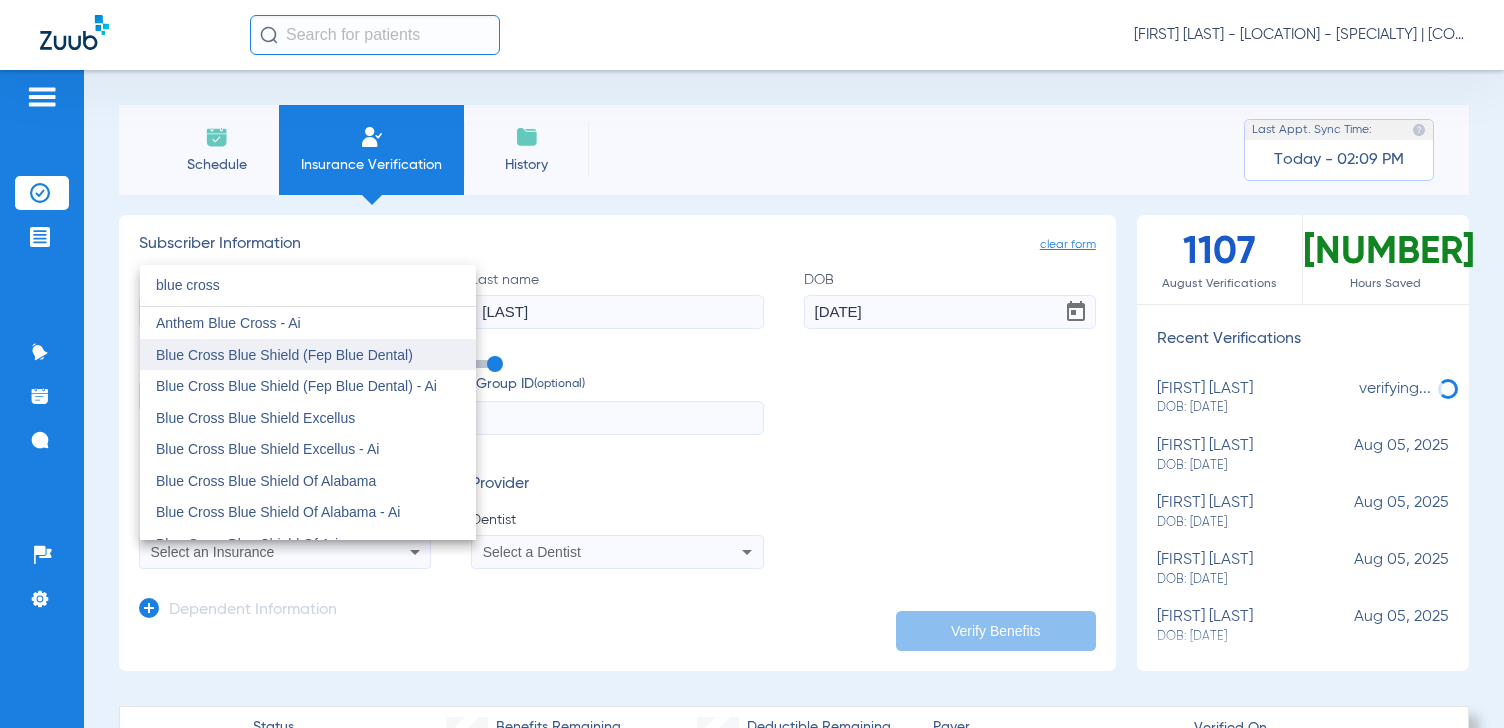 type on "blue cross" 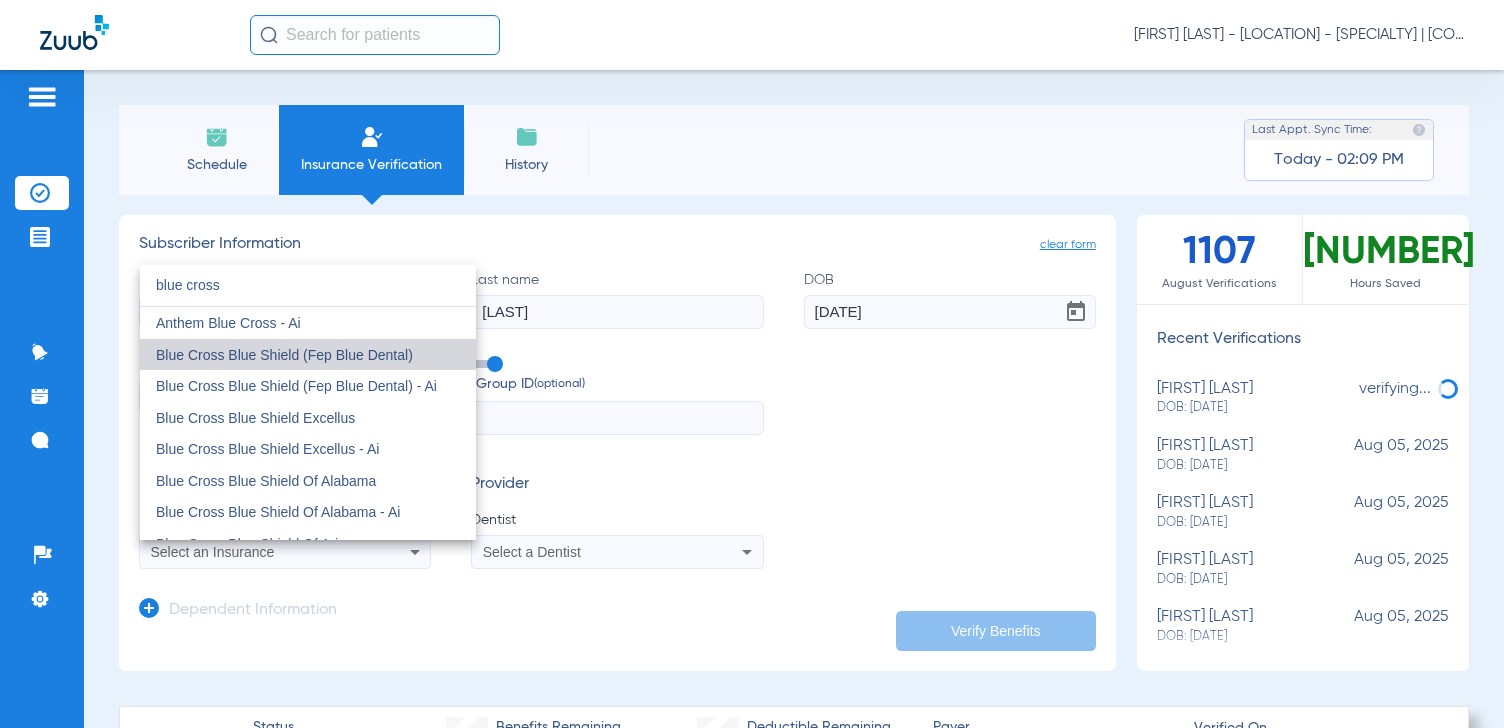 click on "Blue Cross Blue Shield (Fep Blue Dental)" at bounding box center [284, 355] 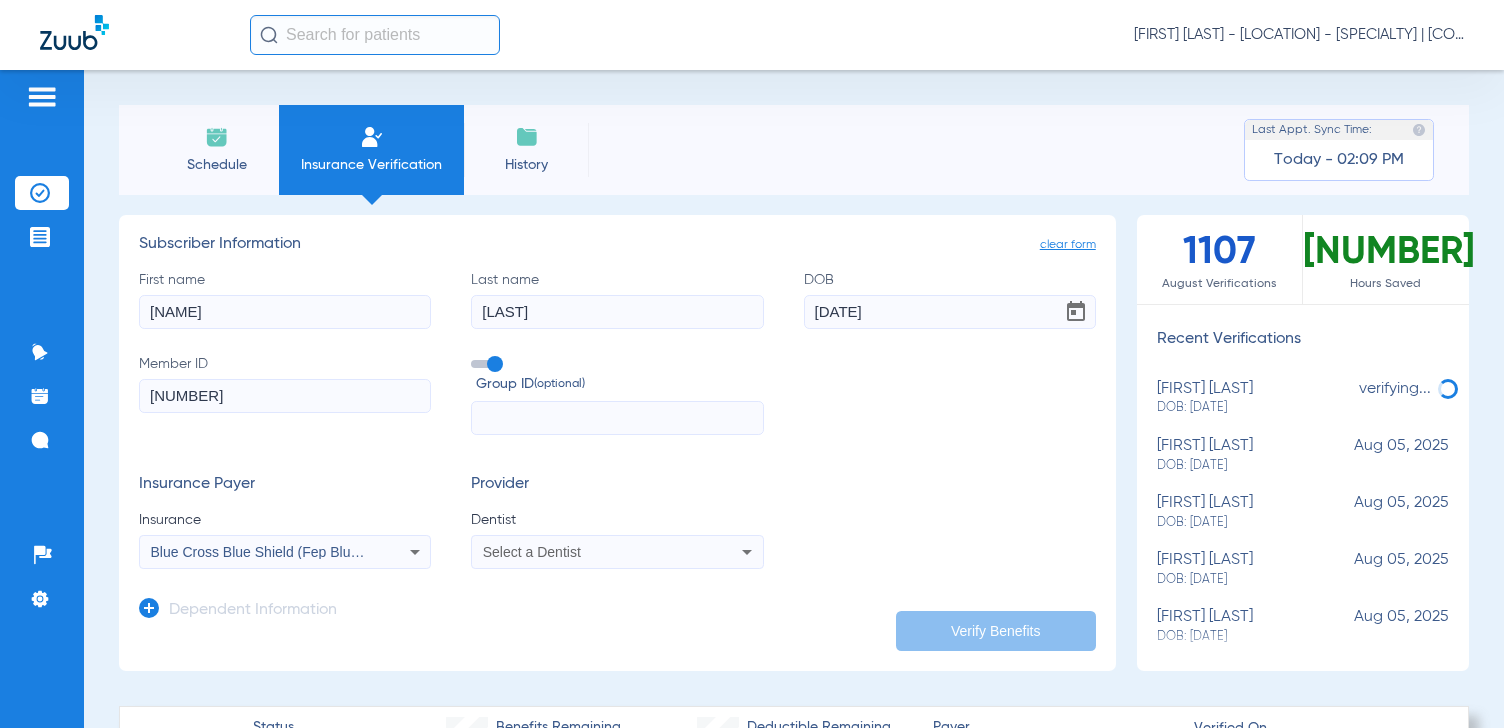click on "Dentist
Select a Dentist" 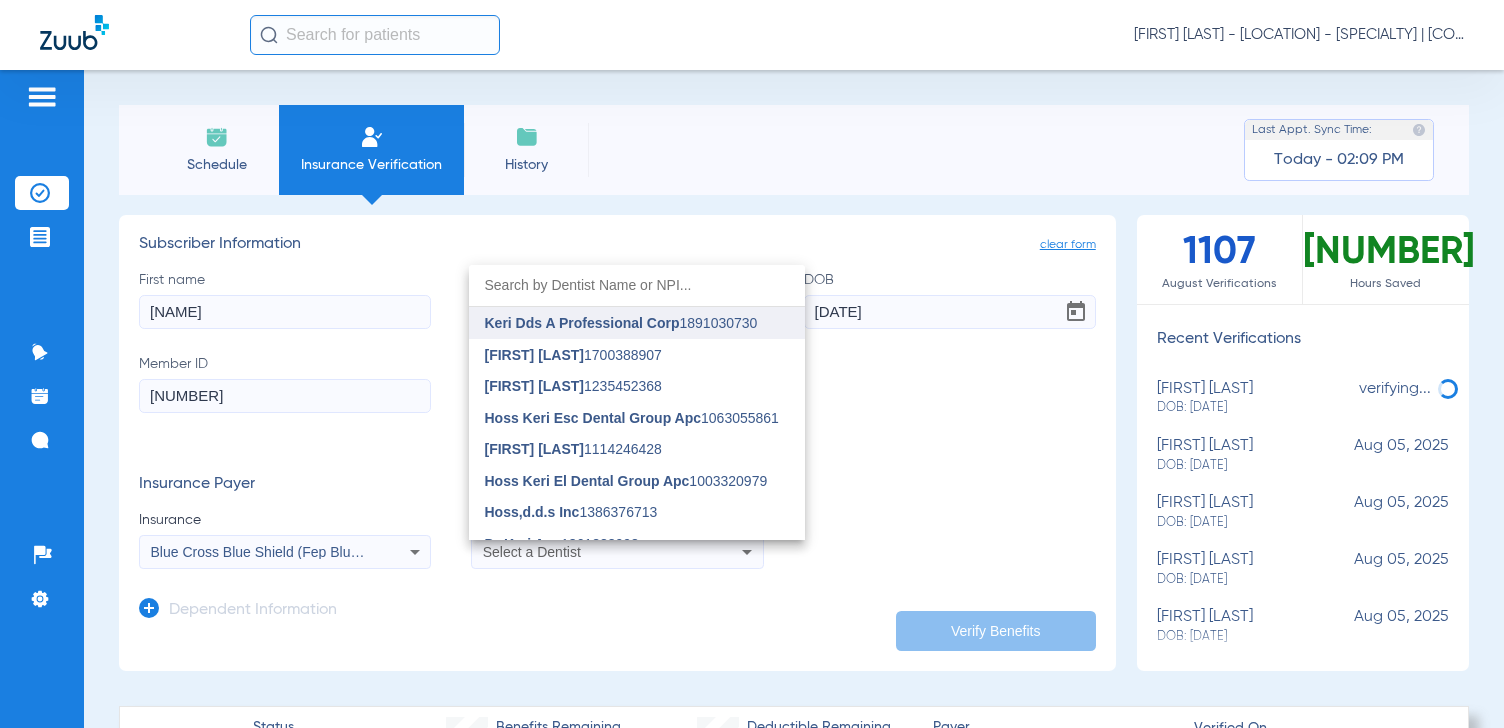 click on "Keri Dds A Professional Corp" at bounding box center [582, 323] 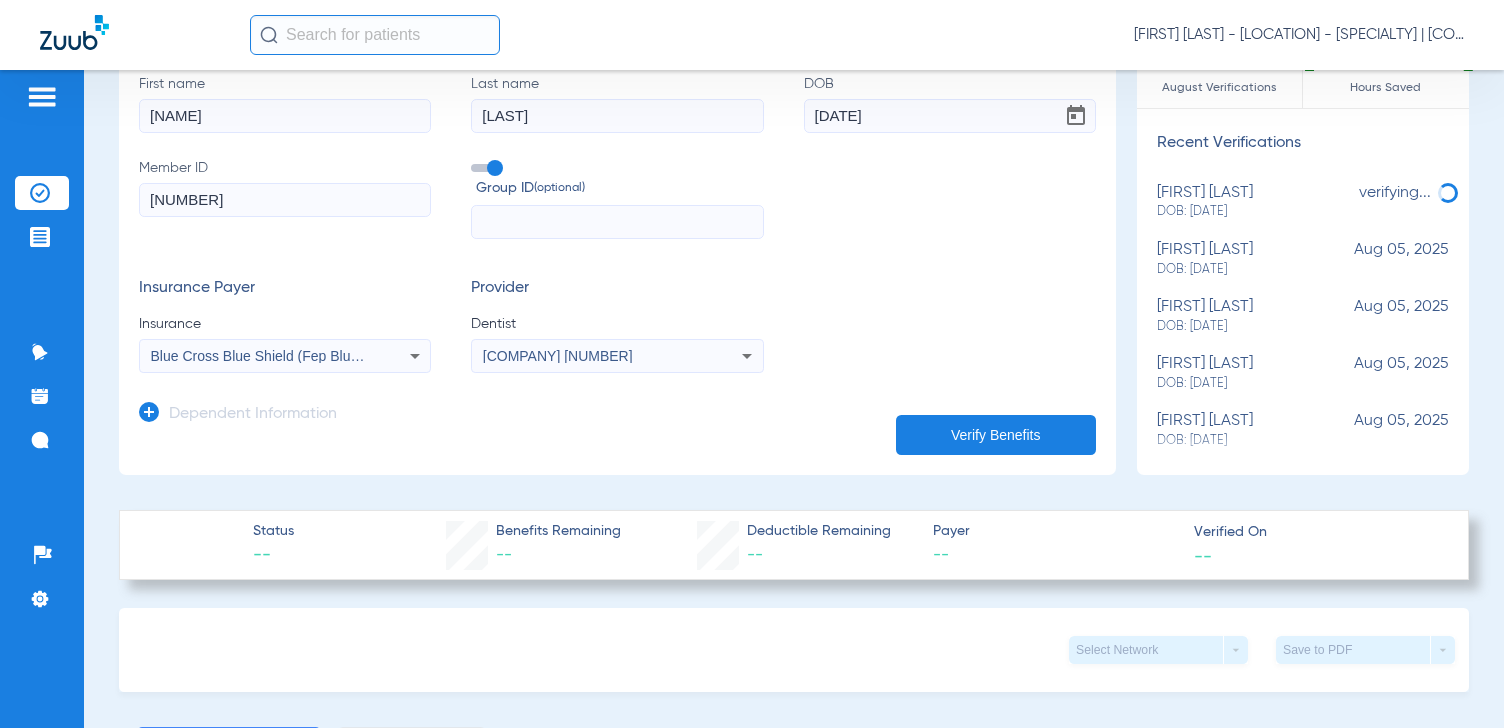scroll, scrollTop: 200, scrollLeft: 0, axis: vertical 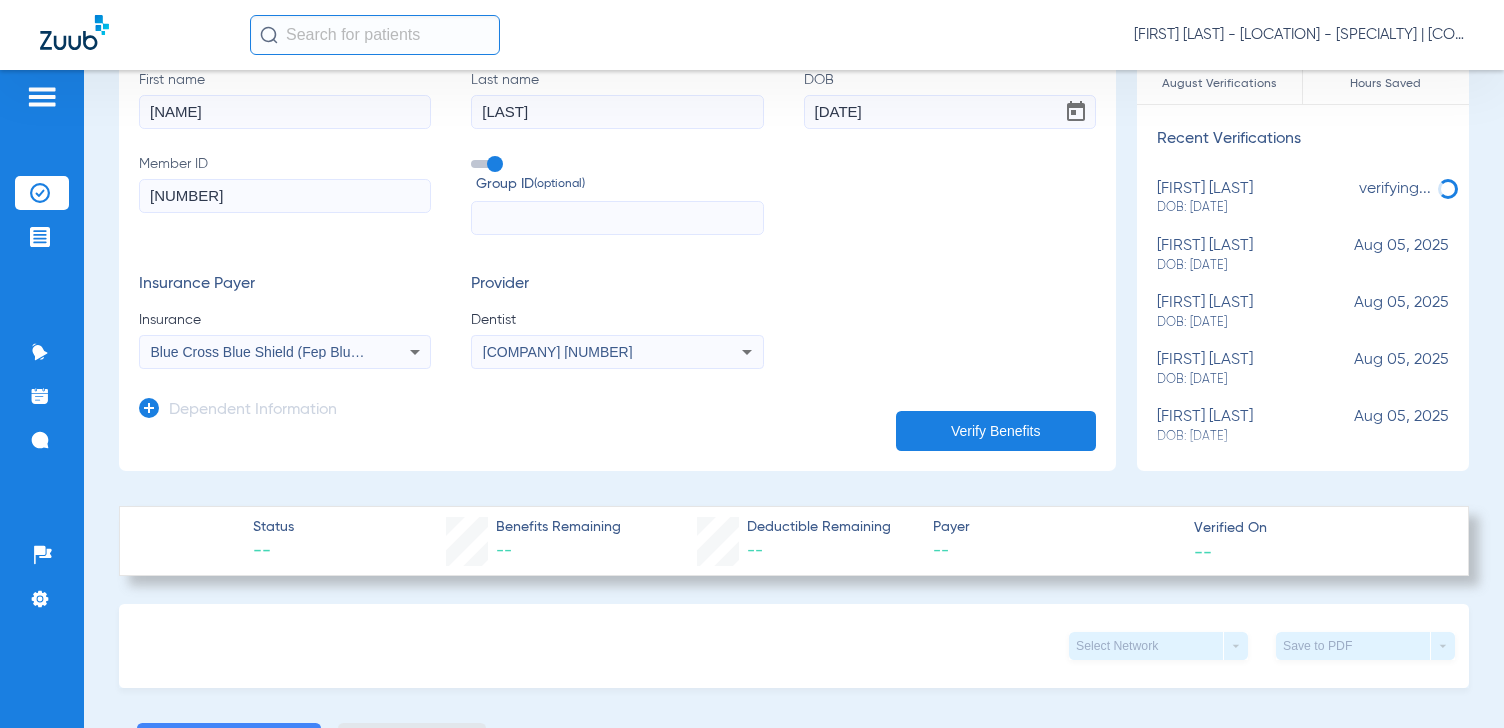 drag, startPoint x: 152, startPoint y: 413, endPoint x: 218, endPoint y: 424, distance: 66.910385 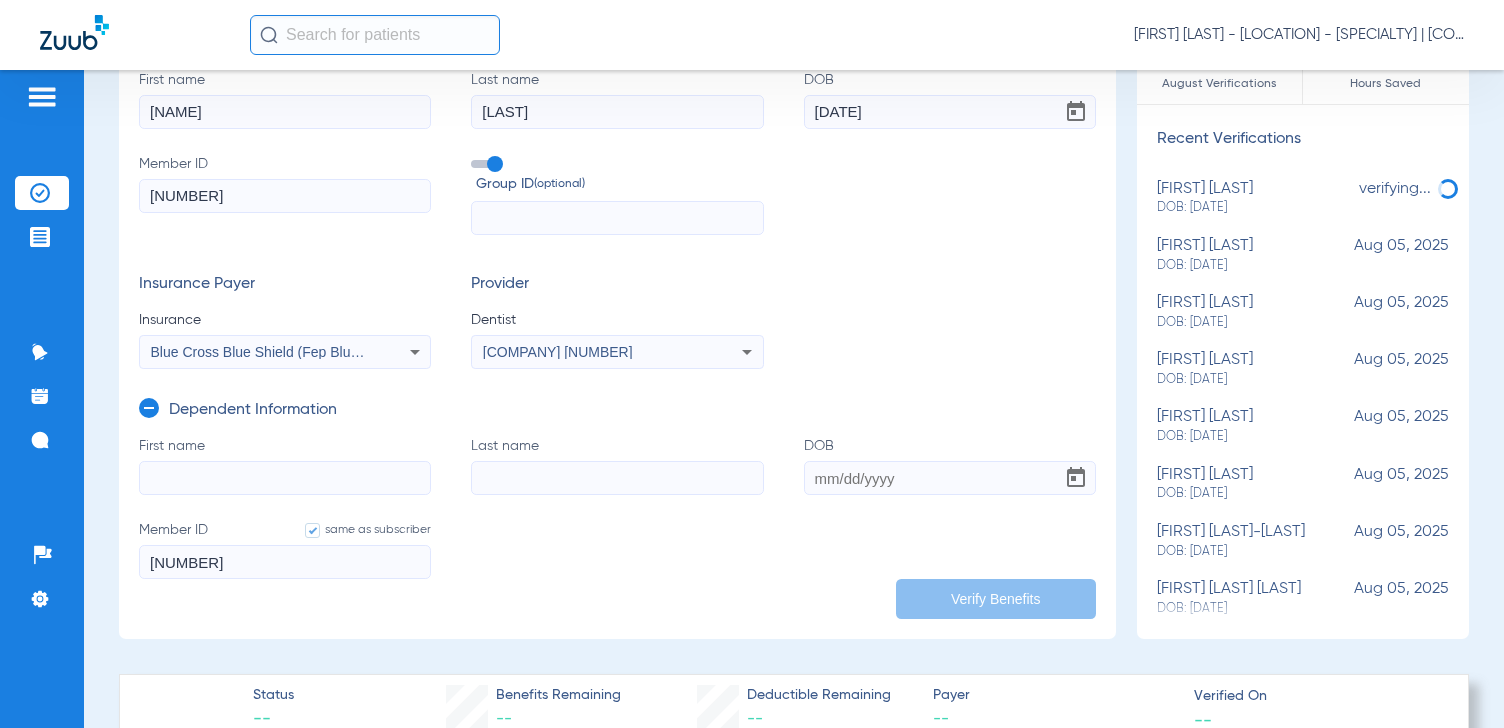 click on "First name" 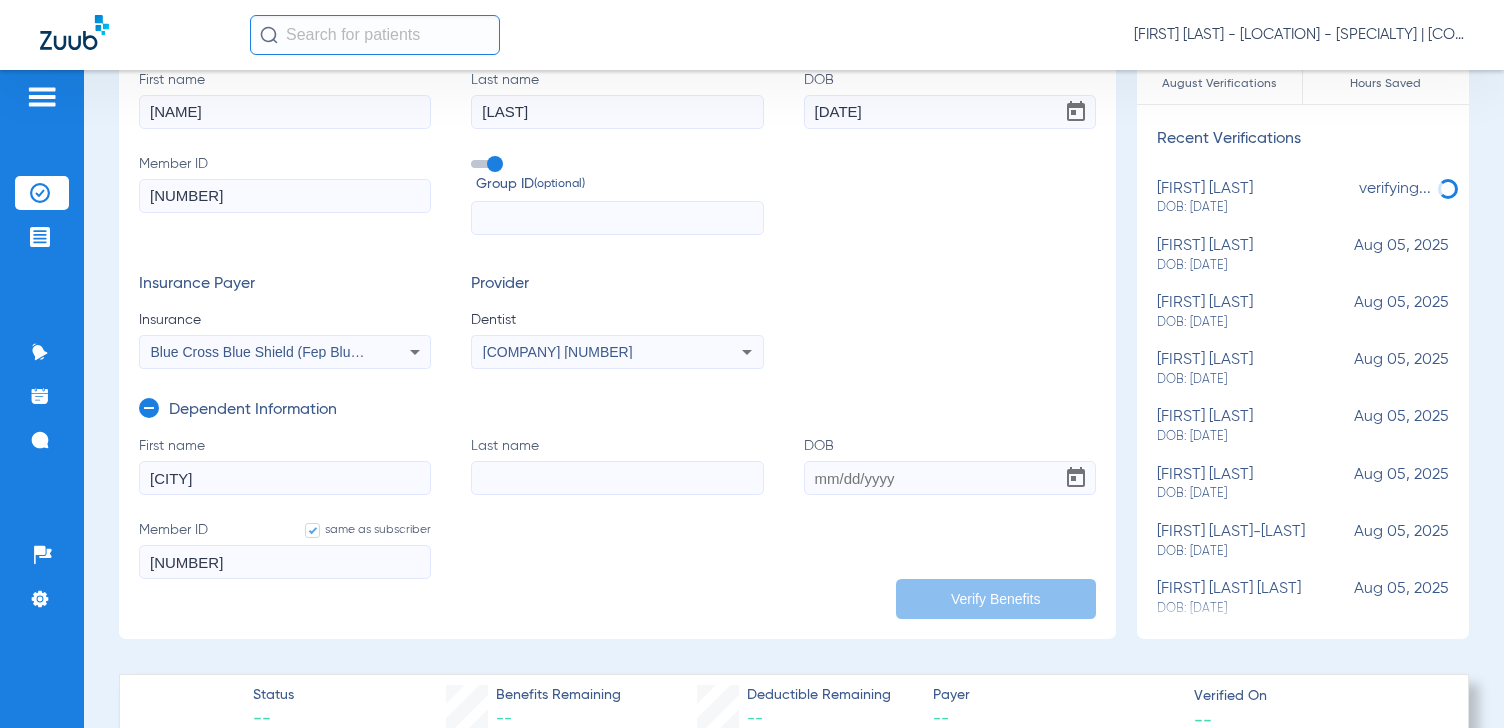 type on "Charlotte" 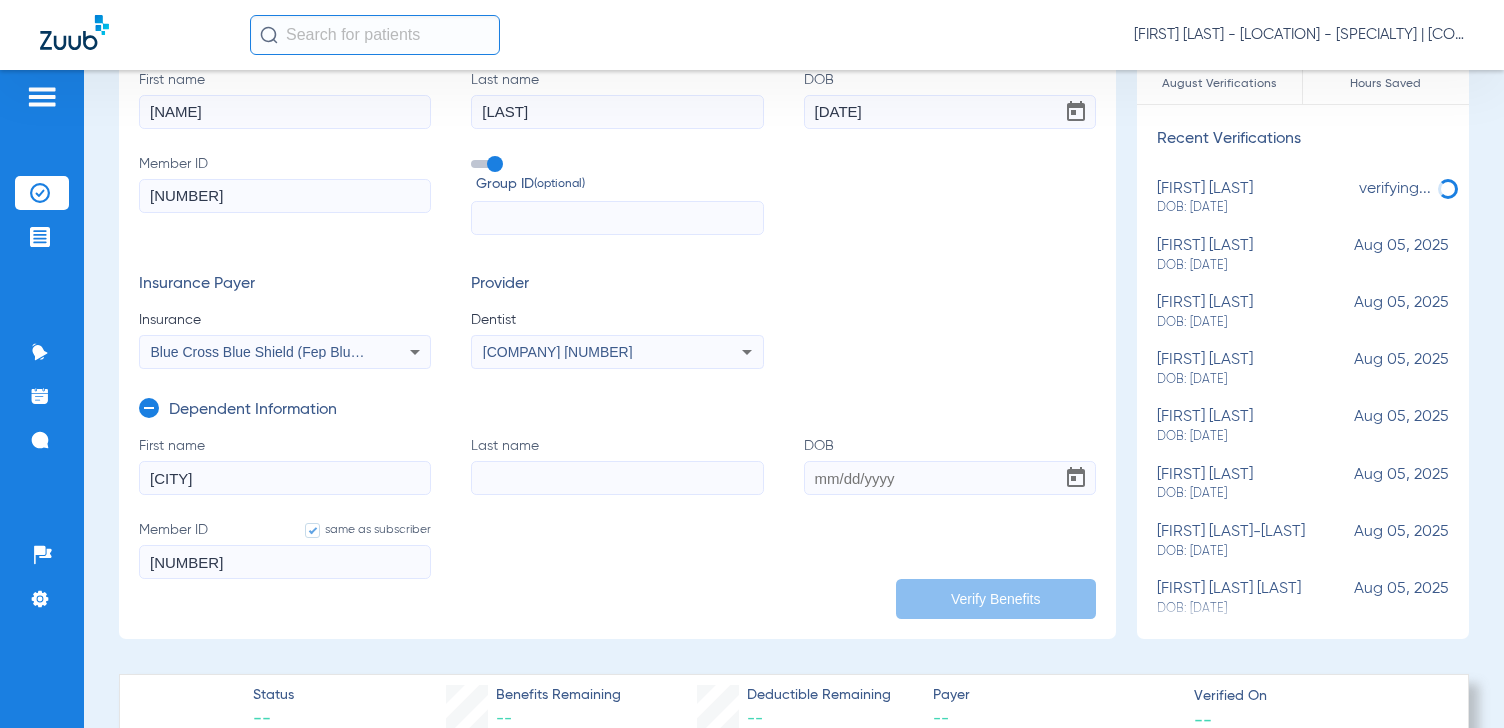 click on "Last name" 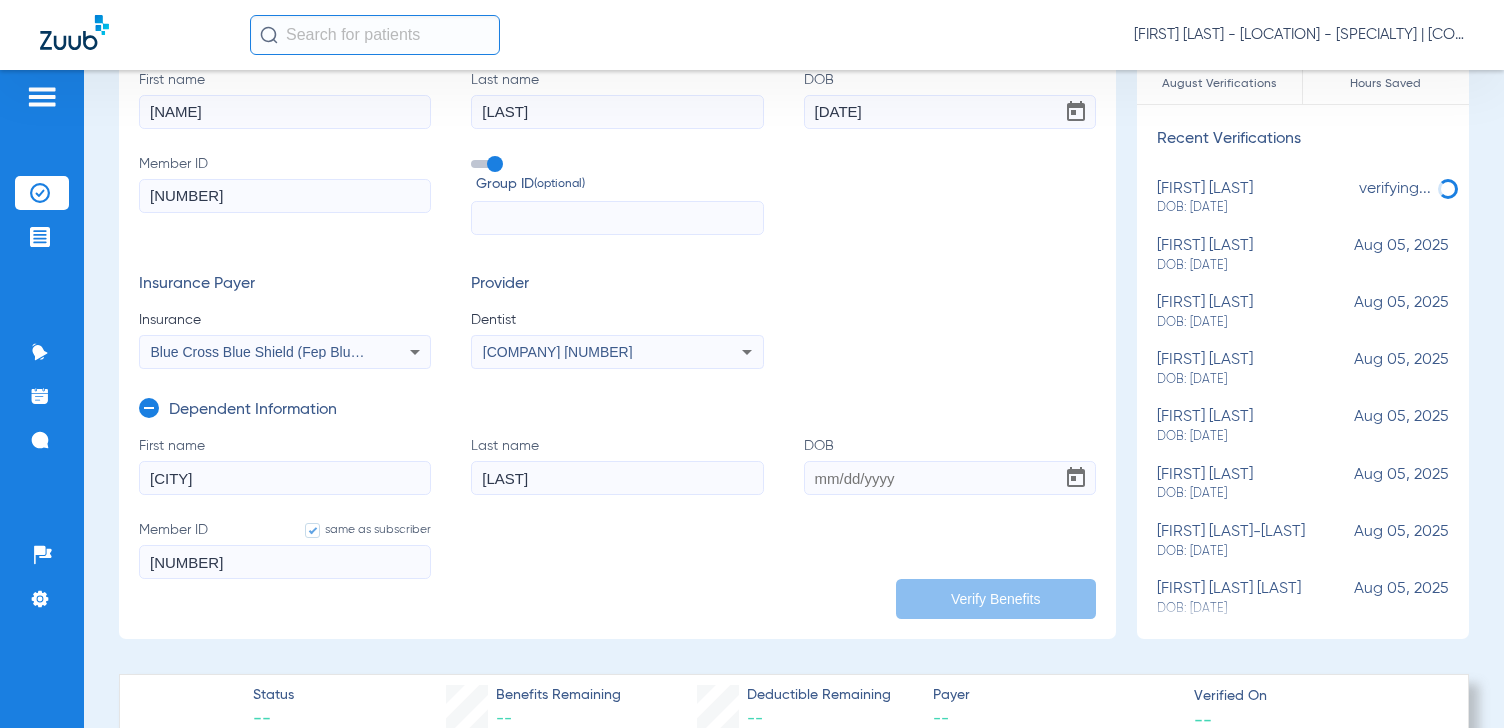type on "Lepisto" 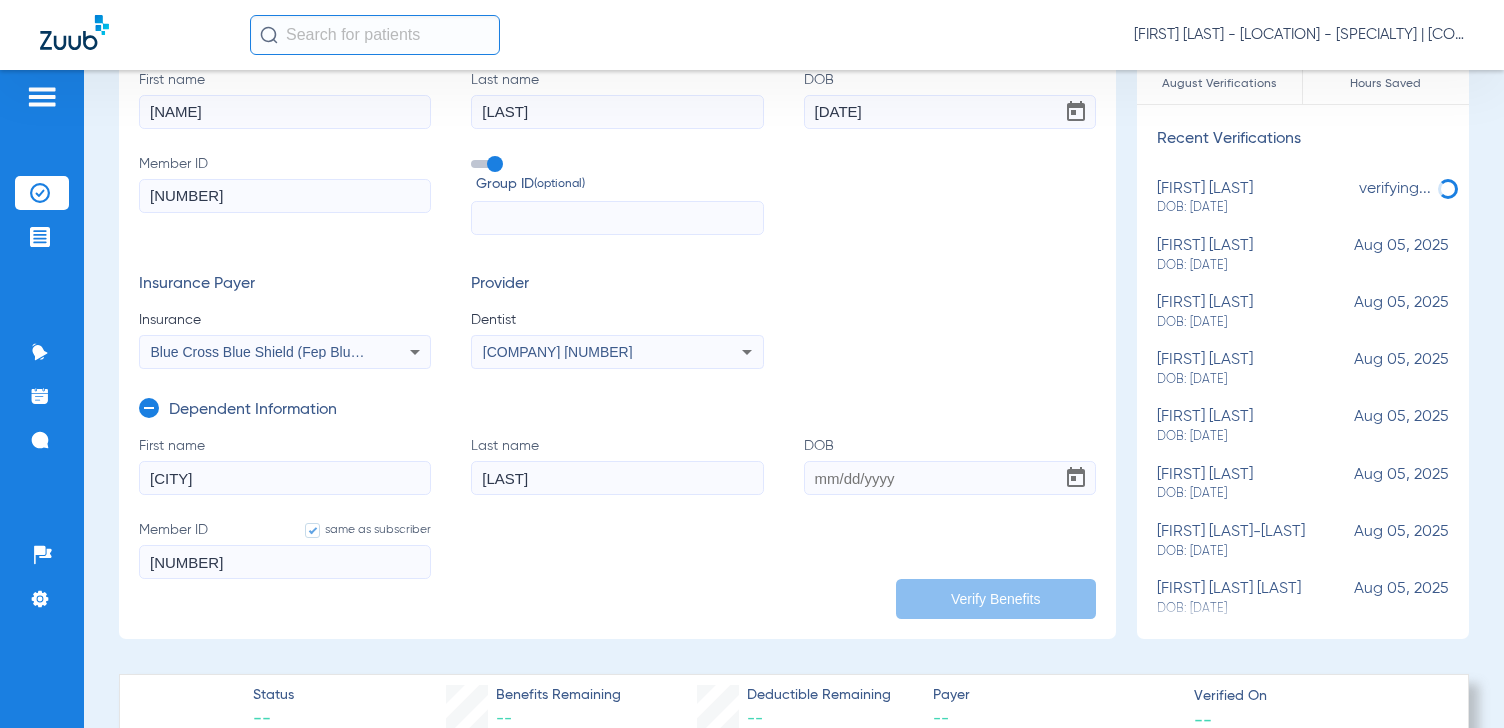 click on "DOB" 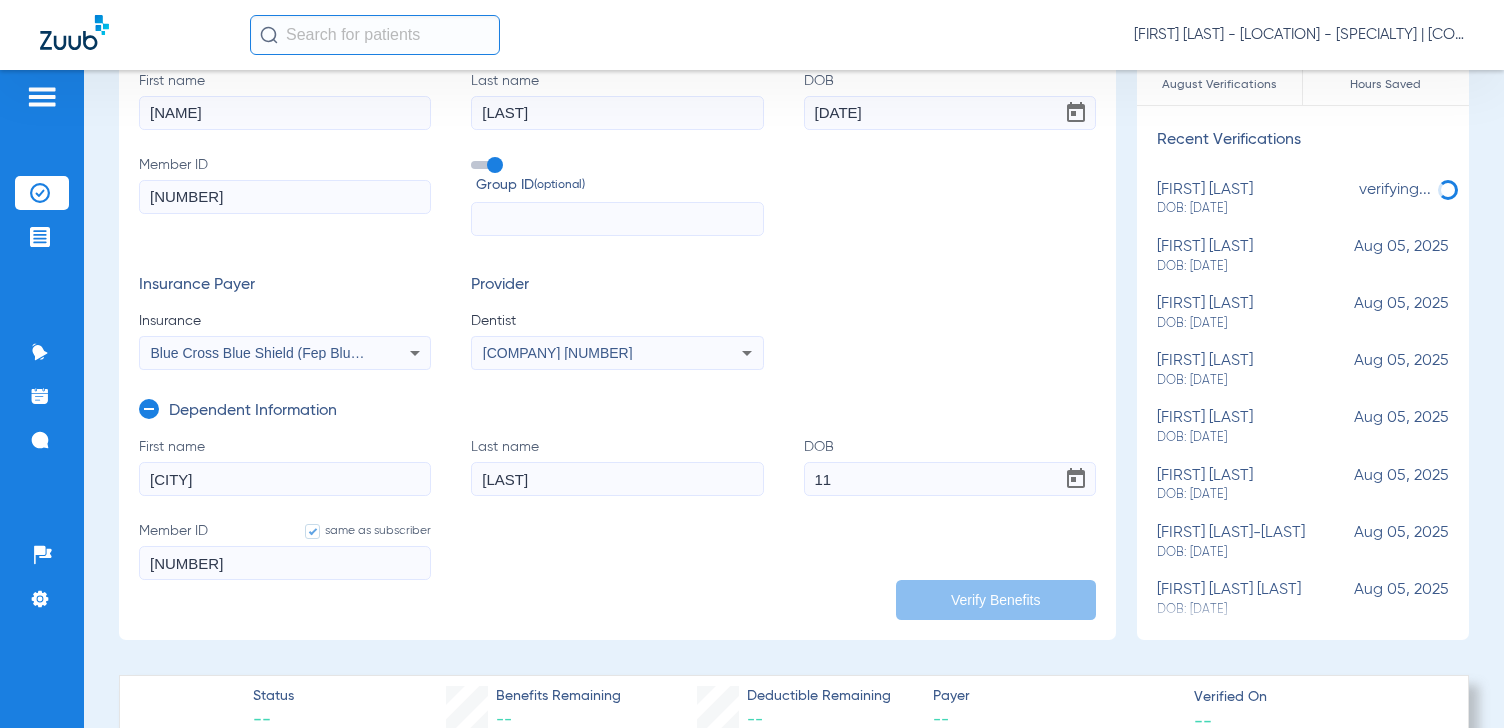 scroll, scrollTop: 300, scrollLeft: 0, axis: vertical 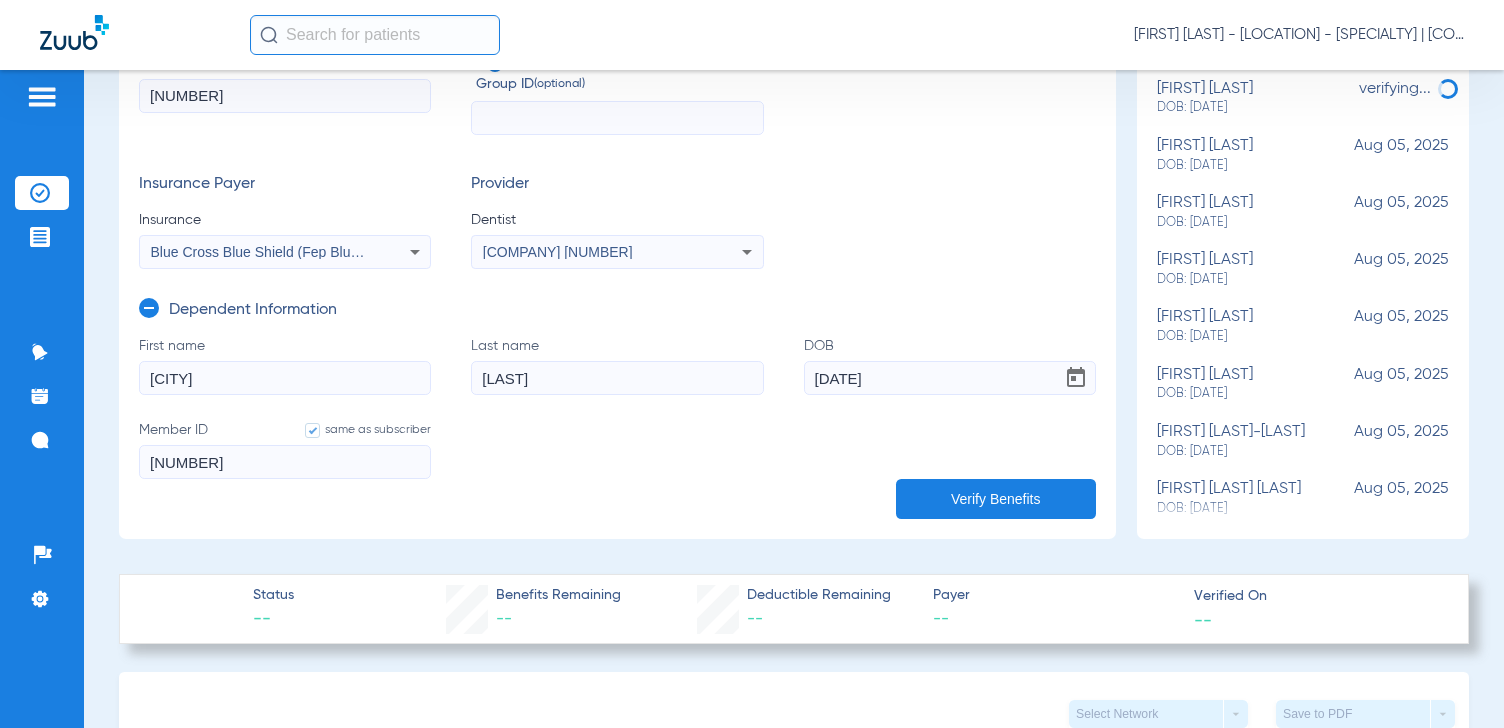 type on "11/02/2018" 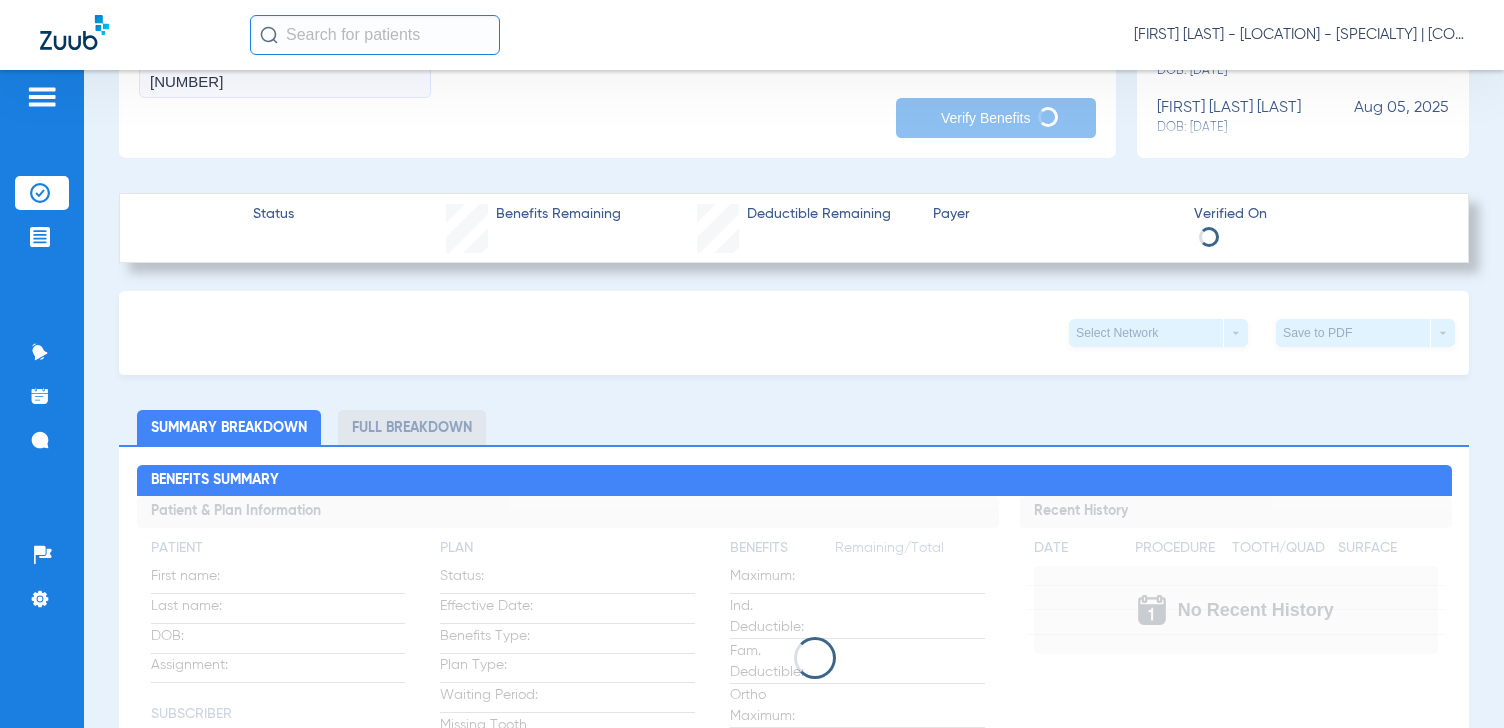 scroll, scrollTop: 700, scrollLeft: 0, axis: vertical 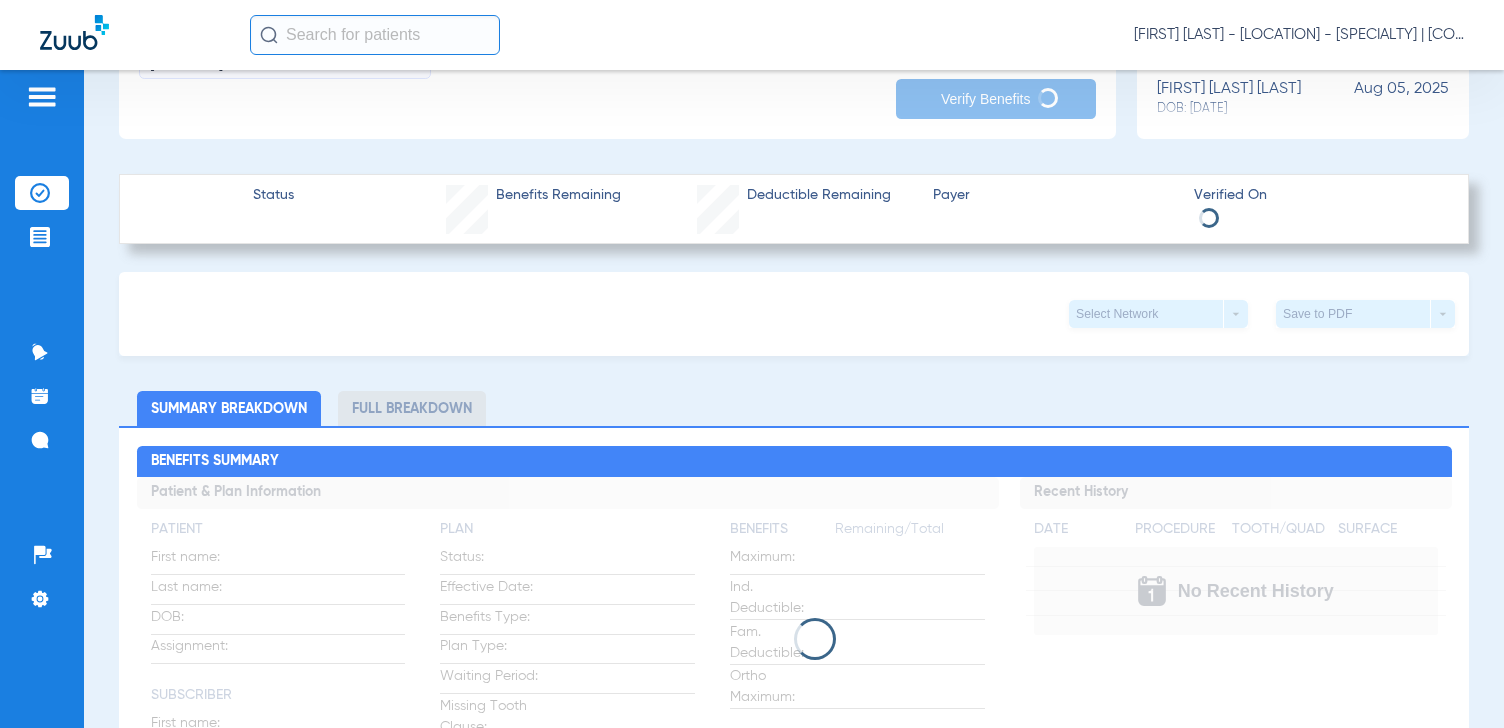 type on "Nicholas" 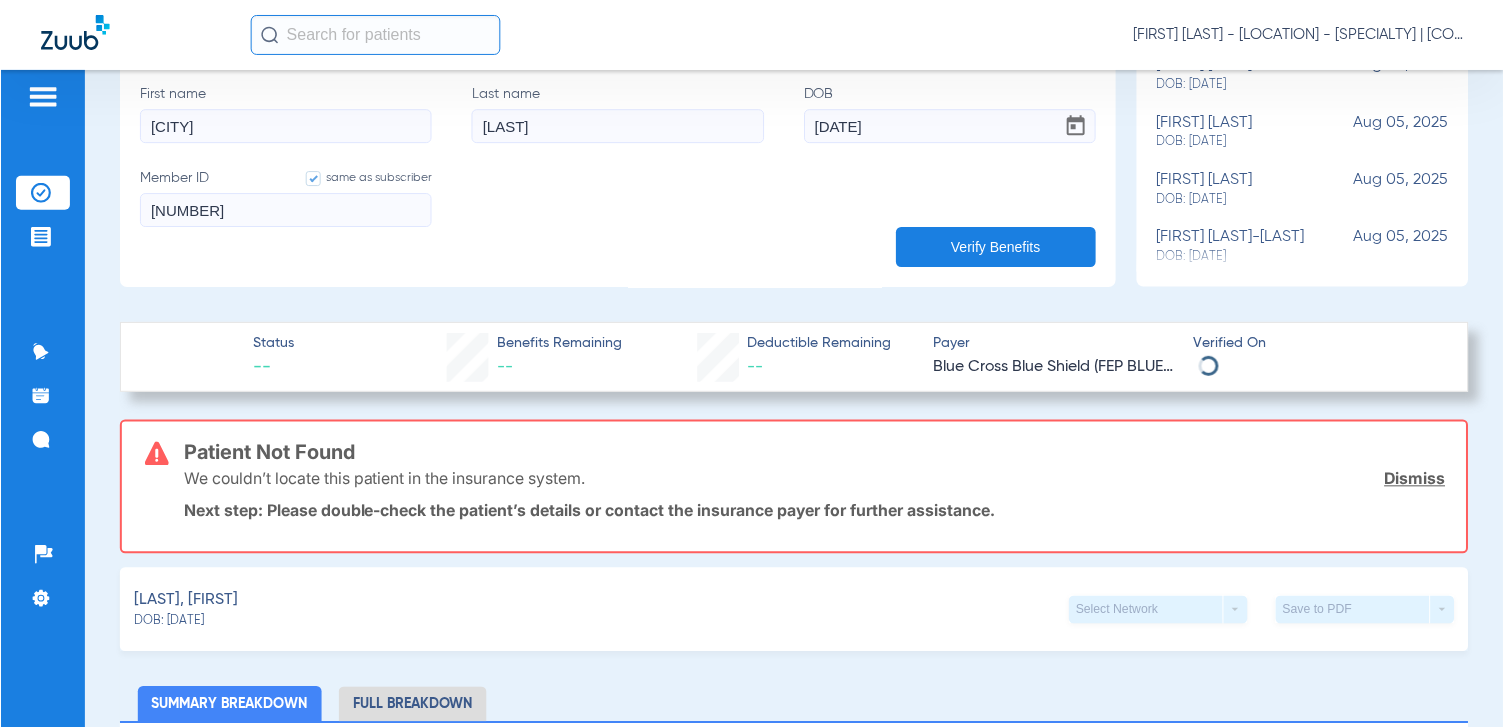 scroll, scrollTop: 600, scrollLeft: 0, axis: vertical 